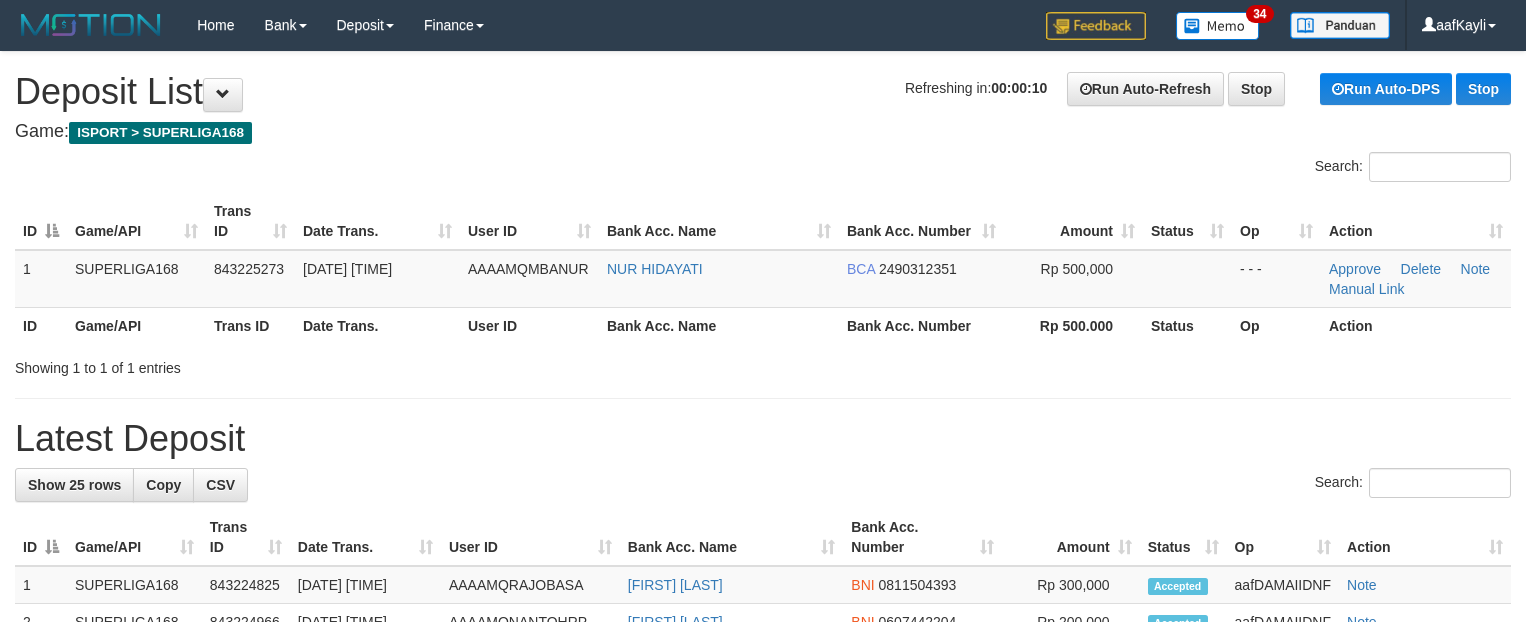 scroll, scrollTop: 0, scrollLeft: 0, axis: both 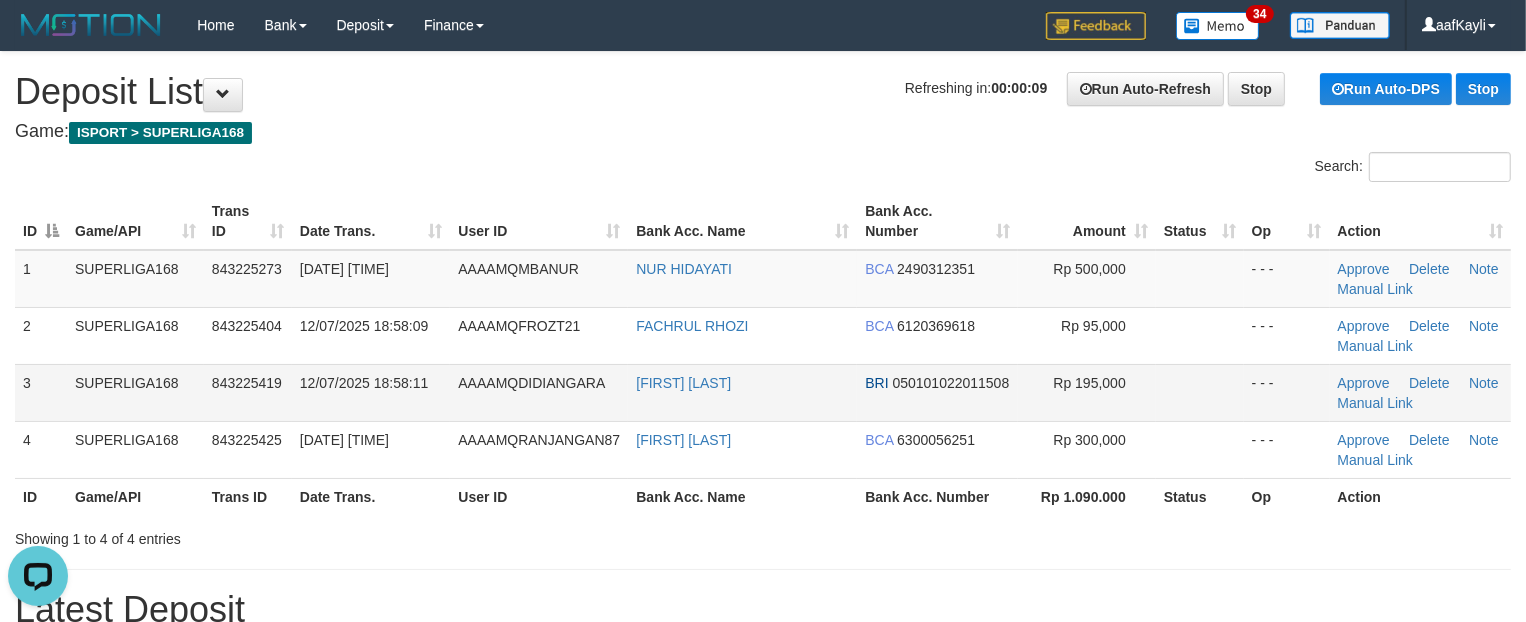 click at bounding box center (1200, 392) 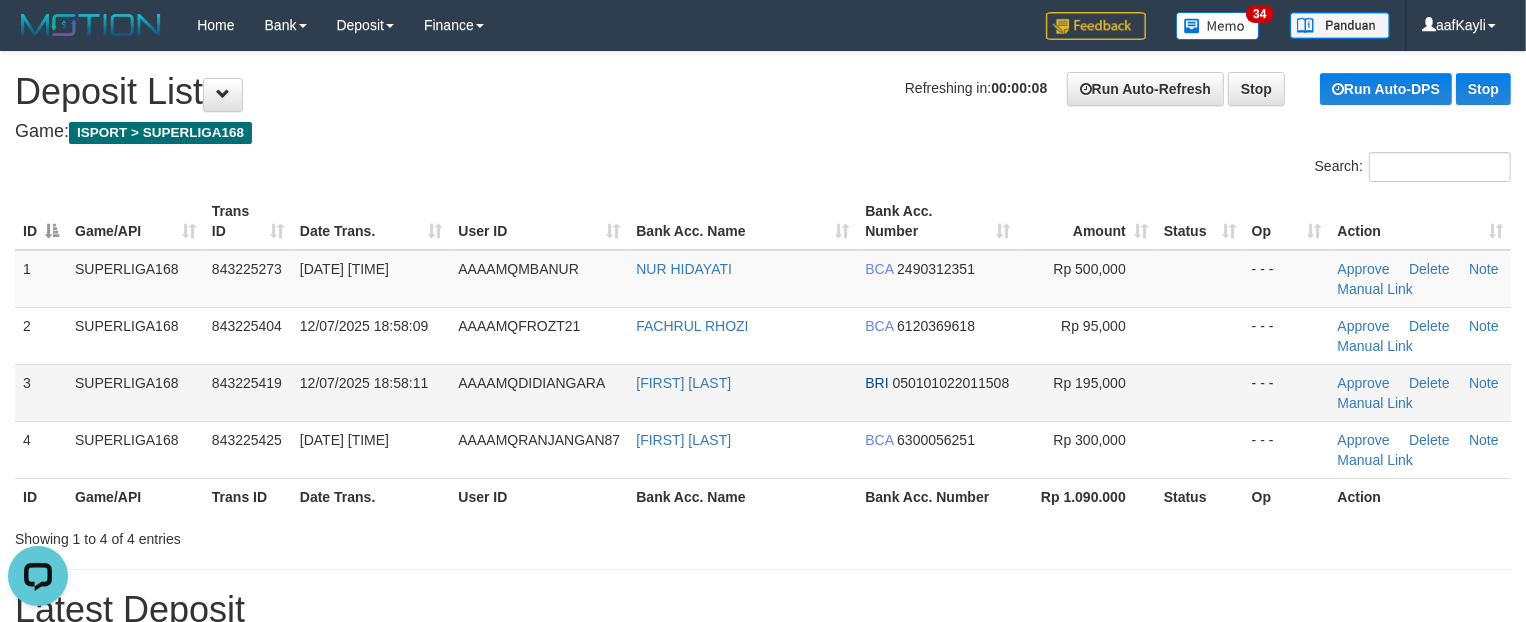 click at bounding box center (1200, 392) 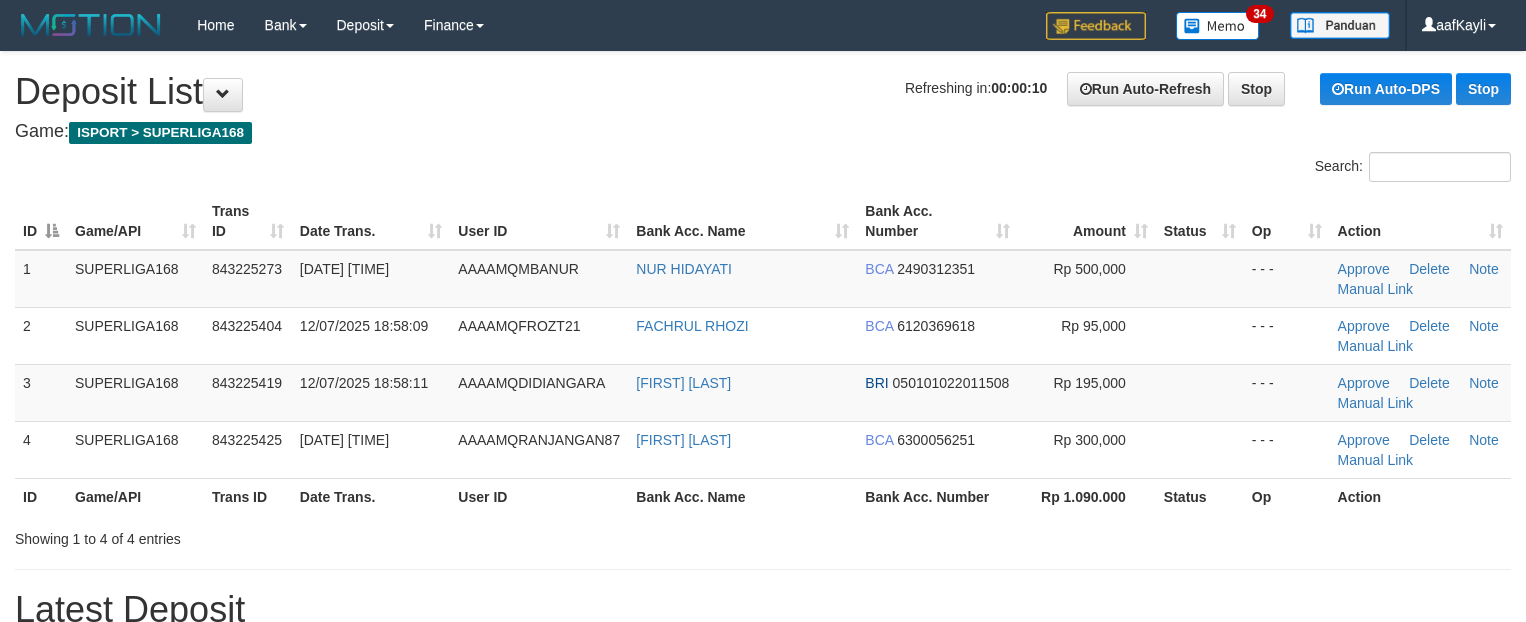 scroll, scrollTop: 0, scrollLeft: 0, axis: both 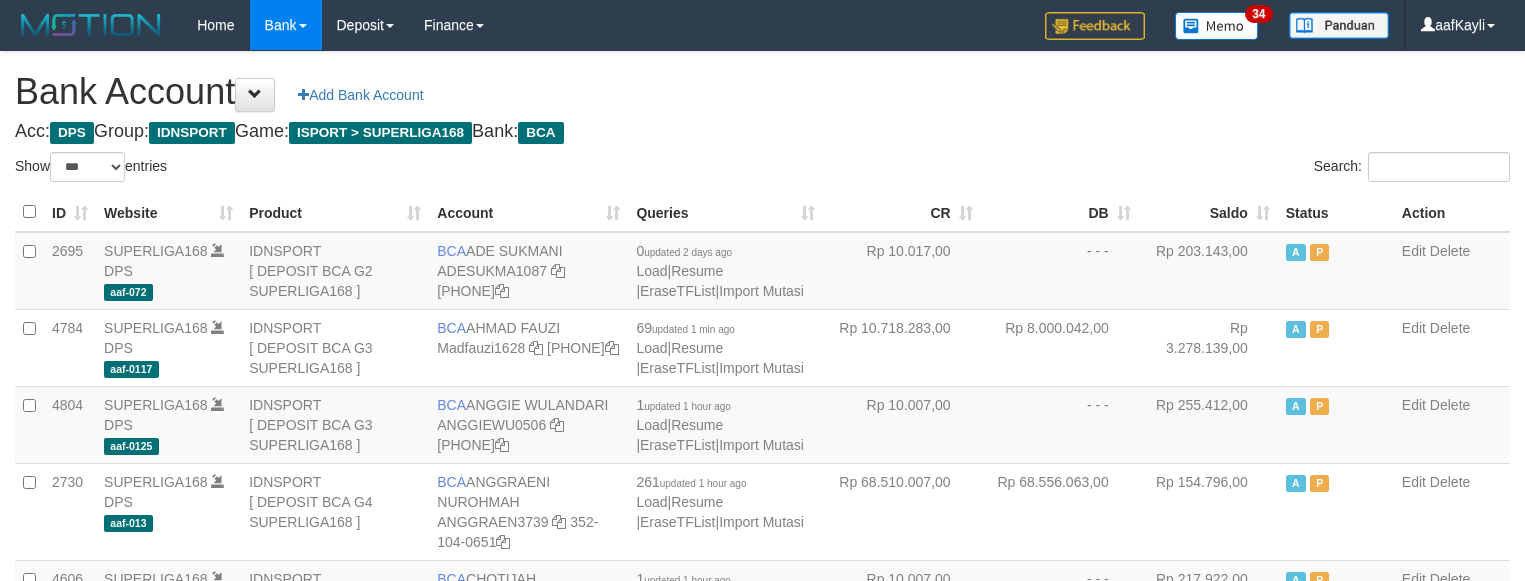 select on "***" 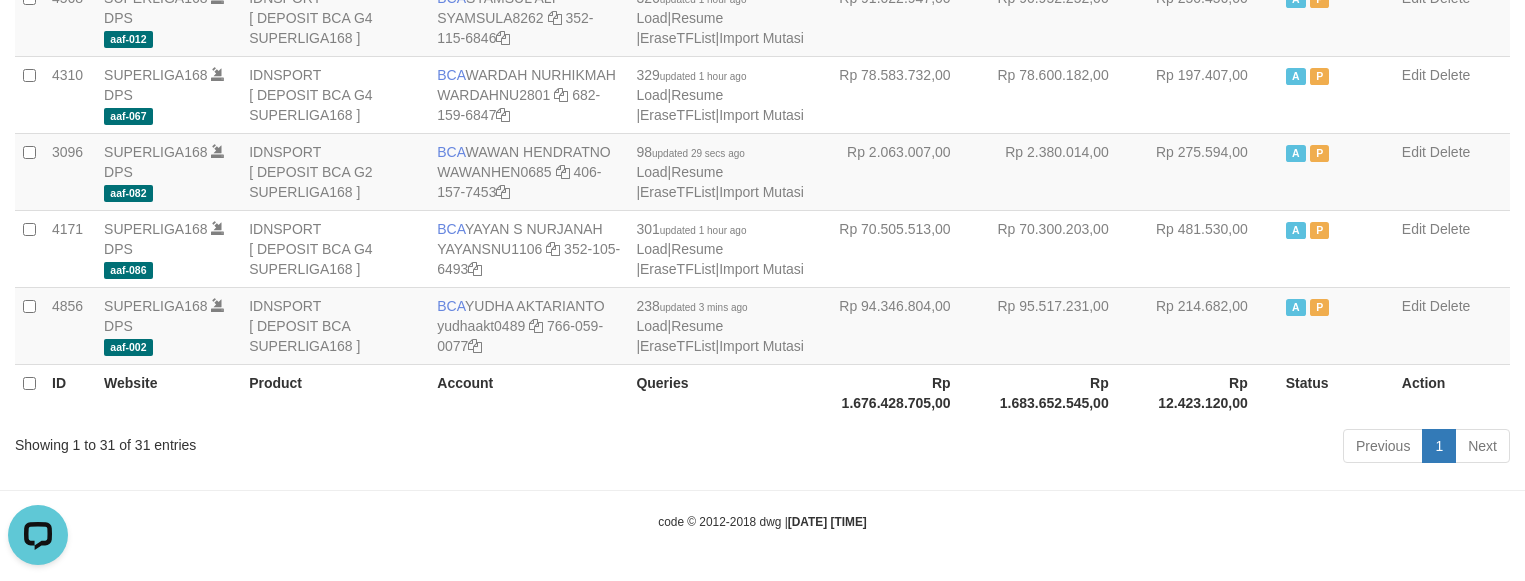 scroll, scrollTop: 0, scrollLeft: 0, axis: both 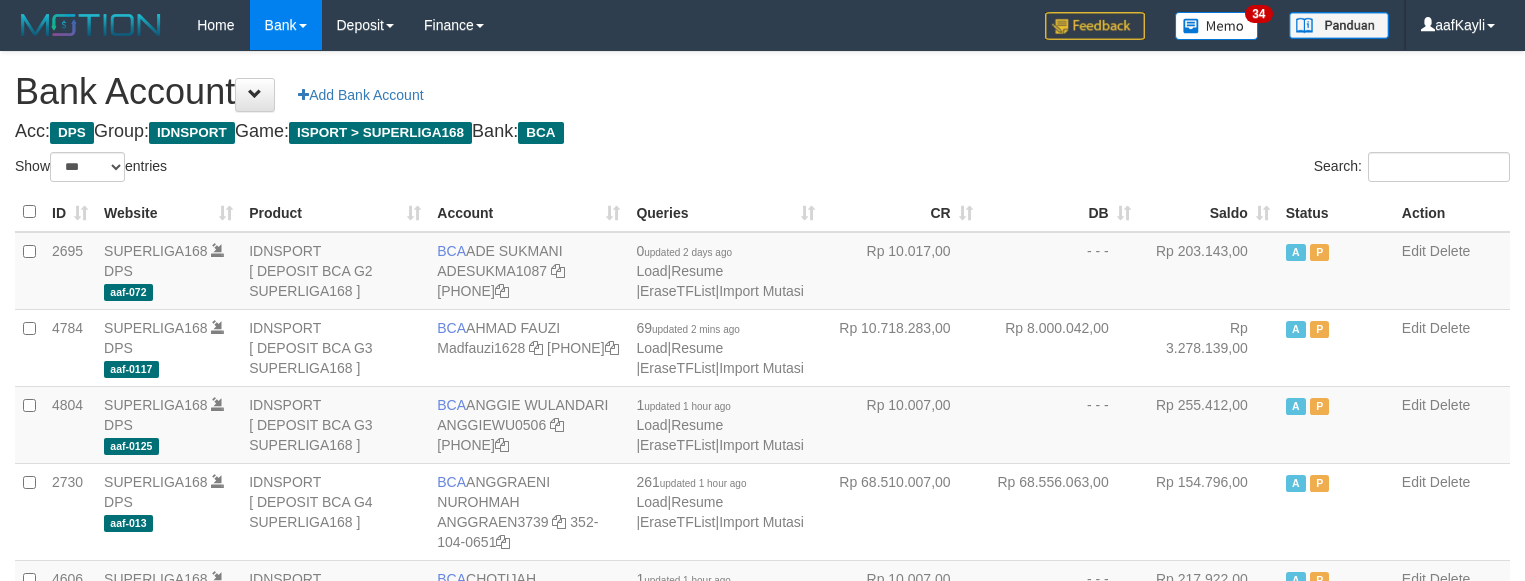 select on "***" 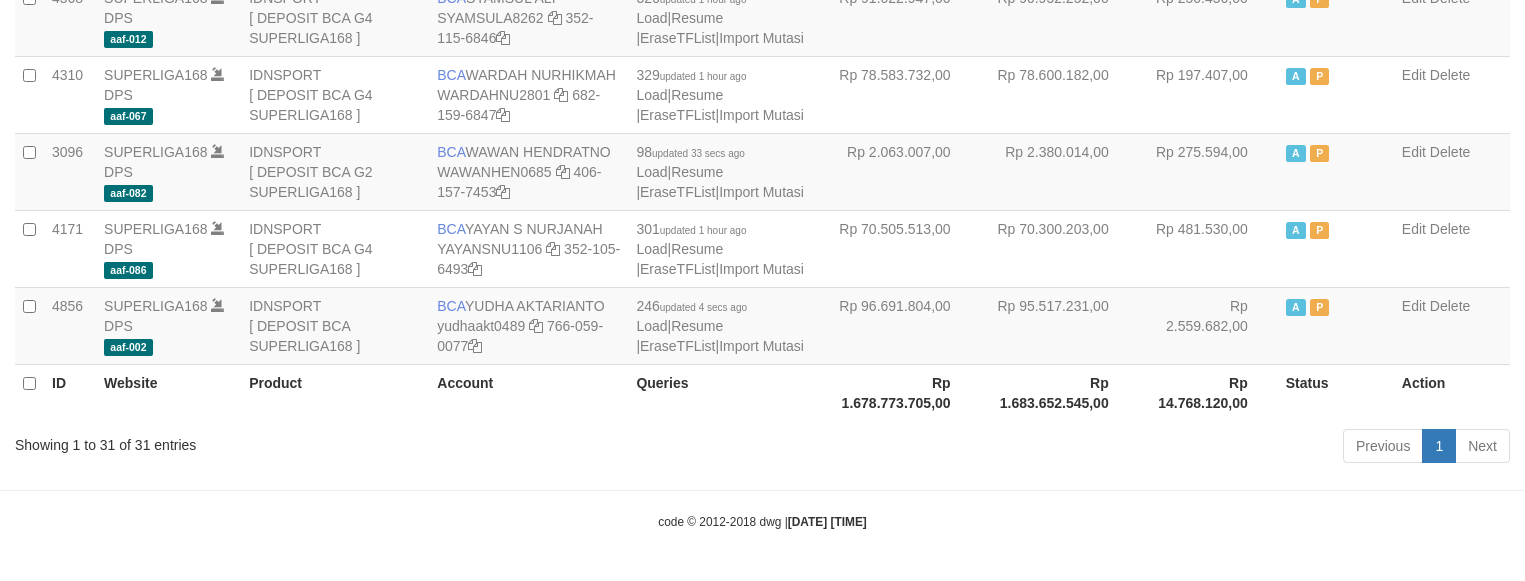 click on "Rp 1.683.652.545,00" at bounding box center (1060, 392) 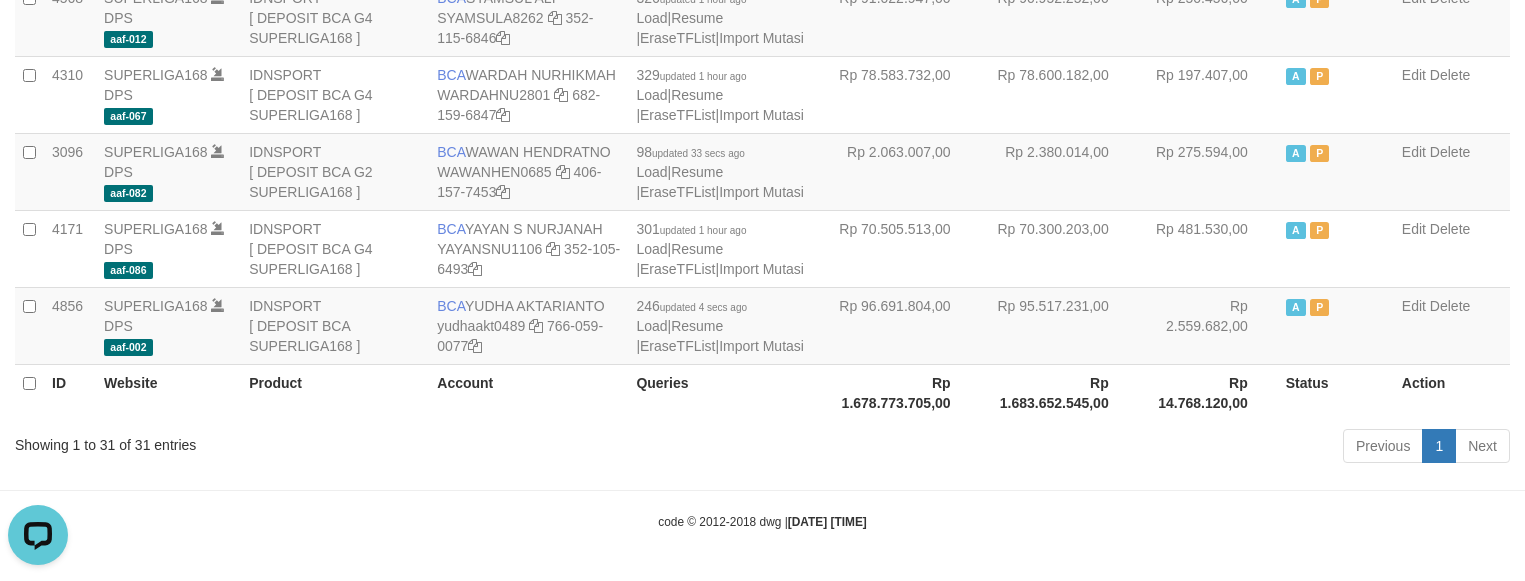 scroll, scrollTop: 0, scrollLeft: 0, axis: both 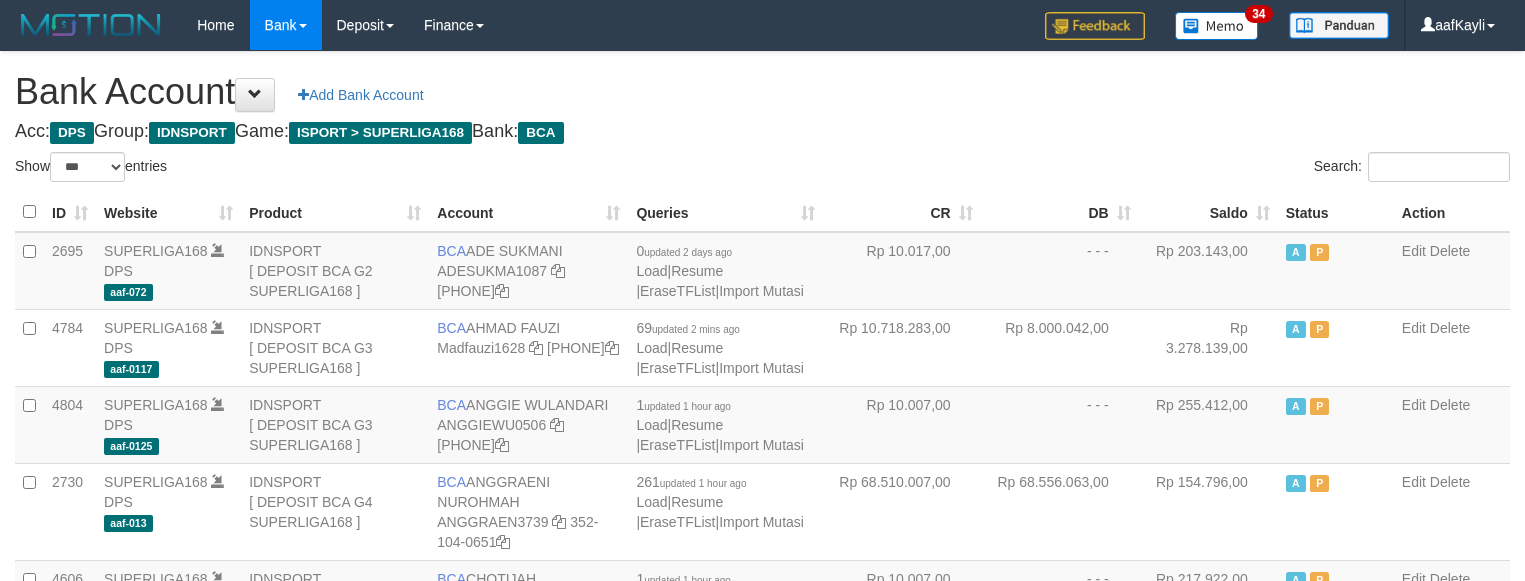 select on "***" 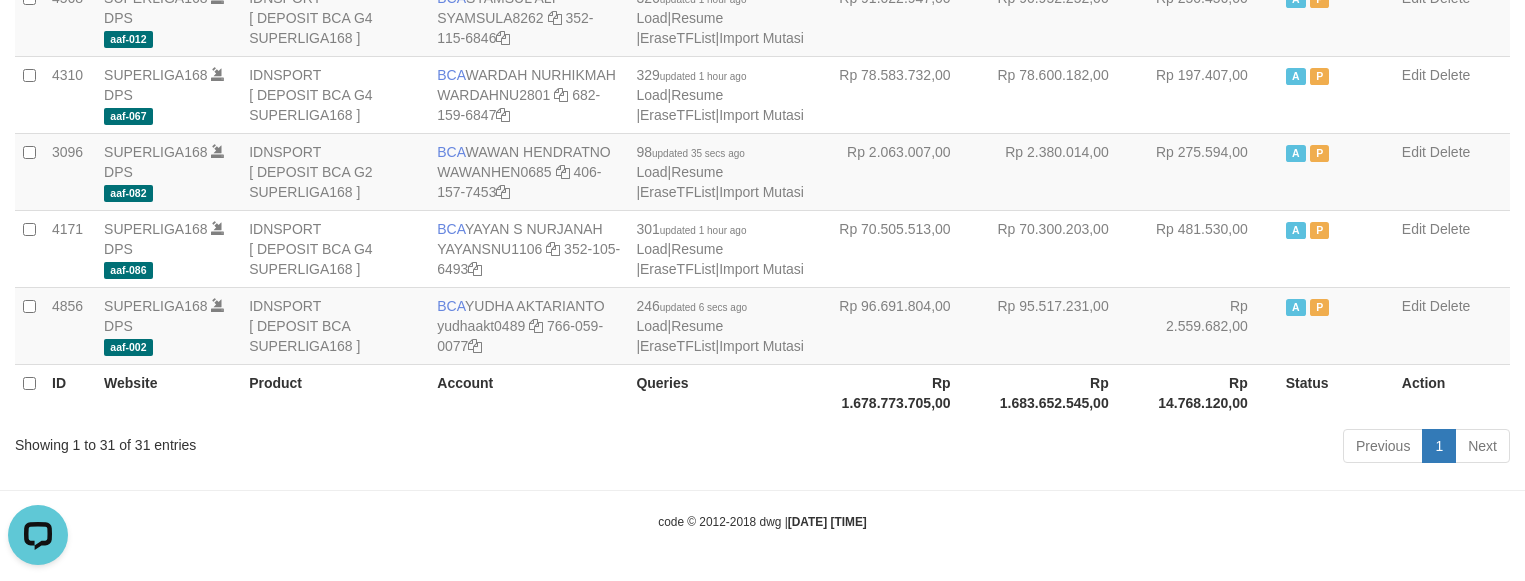 scroll, scrollTop: 0, scrollLeft: 0, axis: both 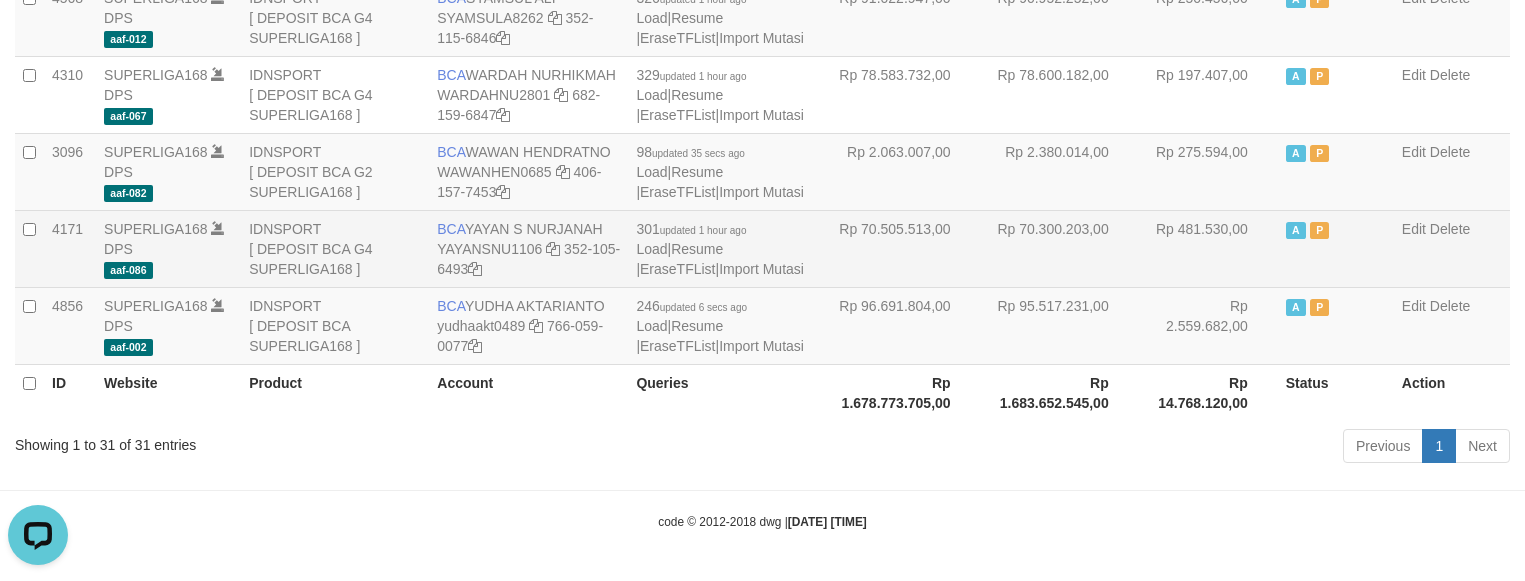 click on "Rp 481.530,00" at bounding box center (1208, 248) 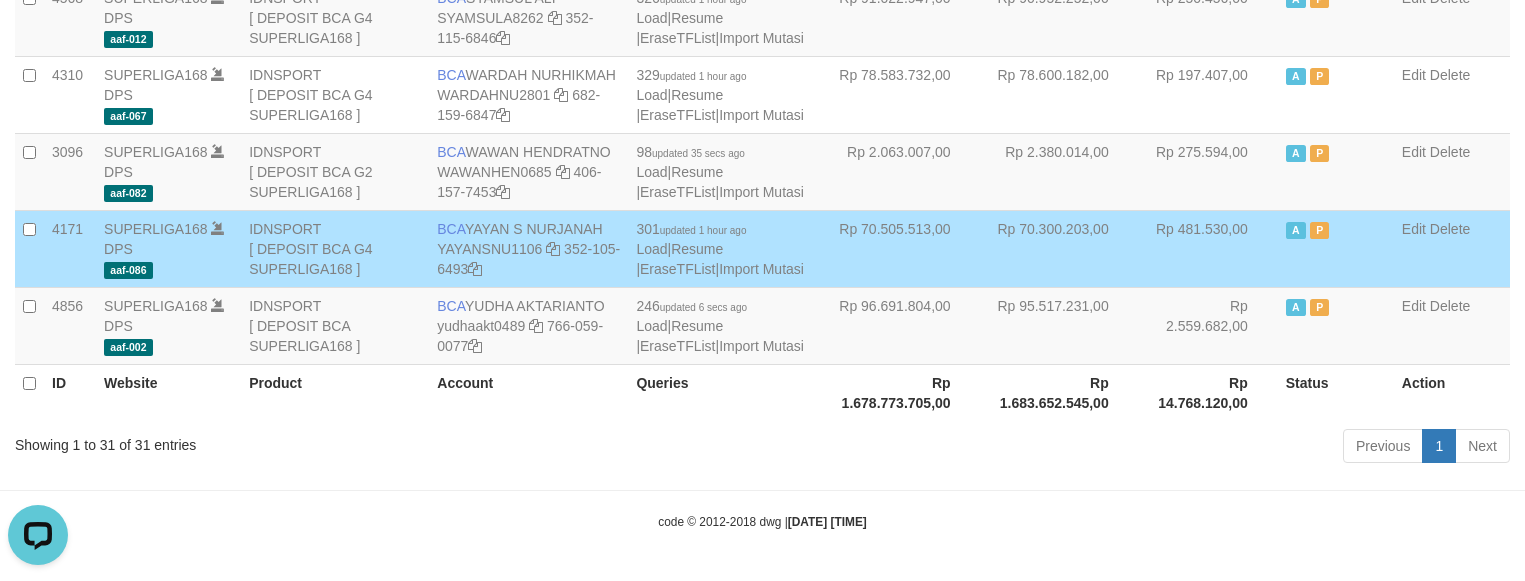 scroll, scrollTop: 627, scrollLeft: 0, axis: vertical 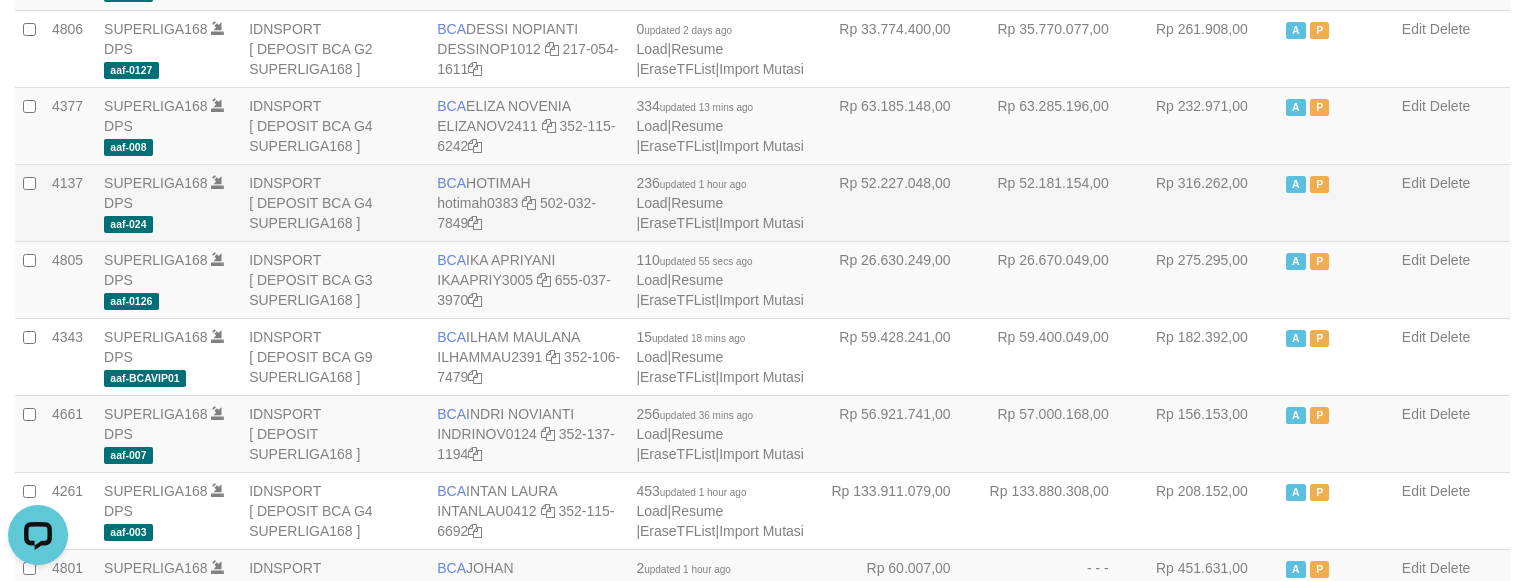 click on "Rp 52.181.154,00" at bounding box center [1060, 202] 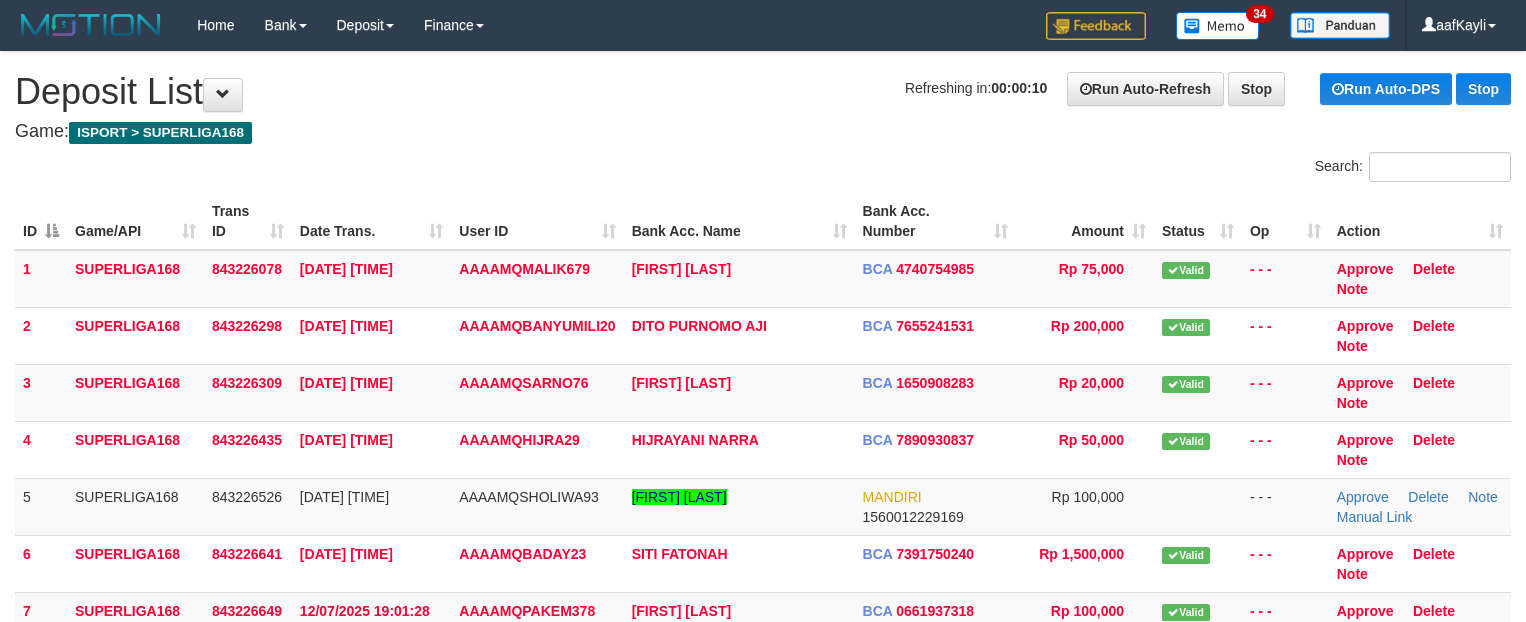 scroll, scrollTop: 0, scrollLeft: 0, axis: both 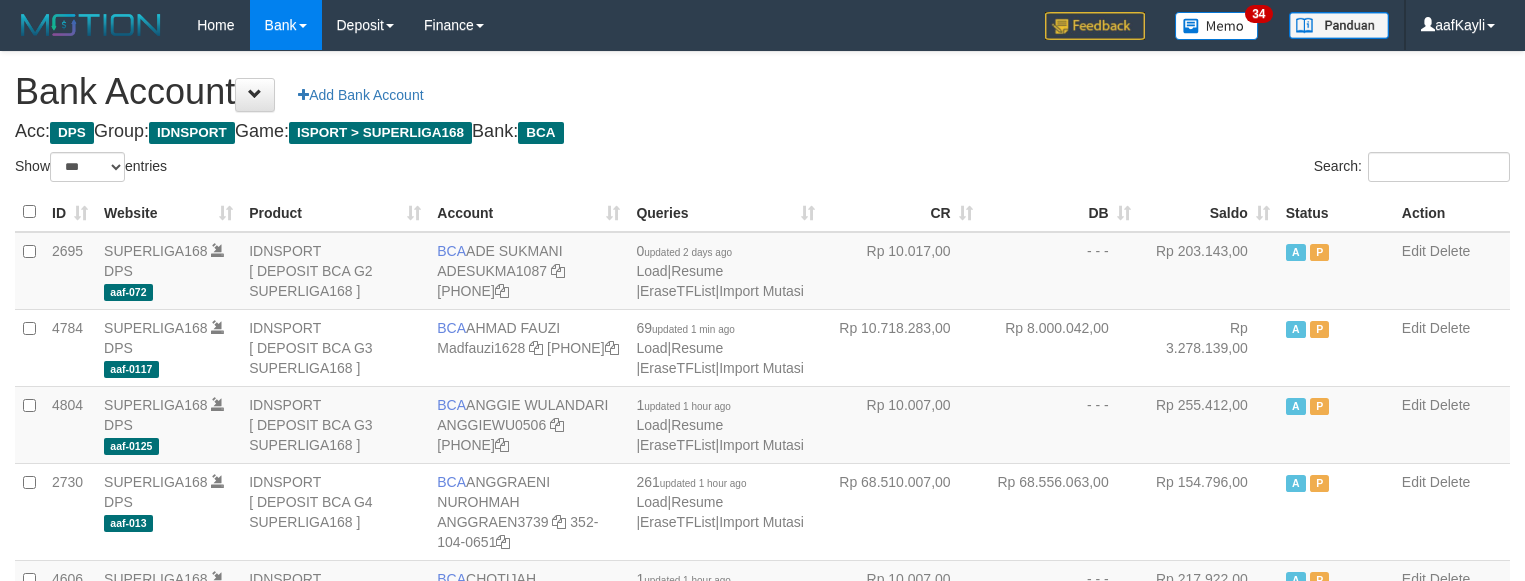 select on "***" 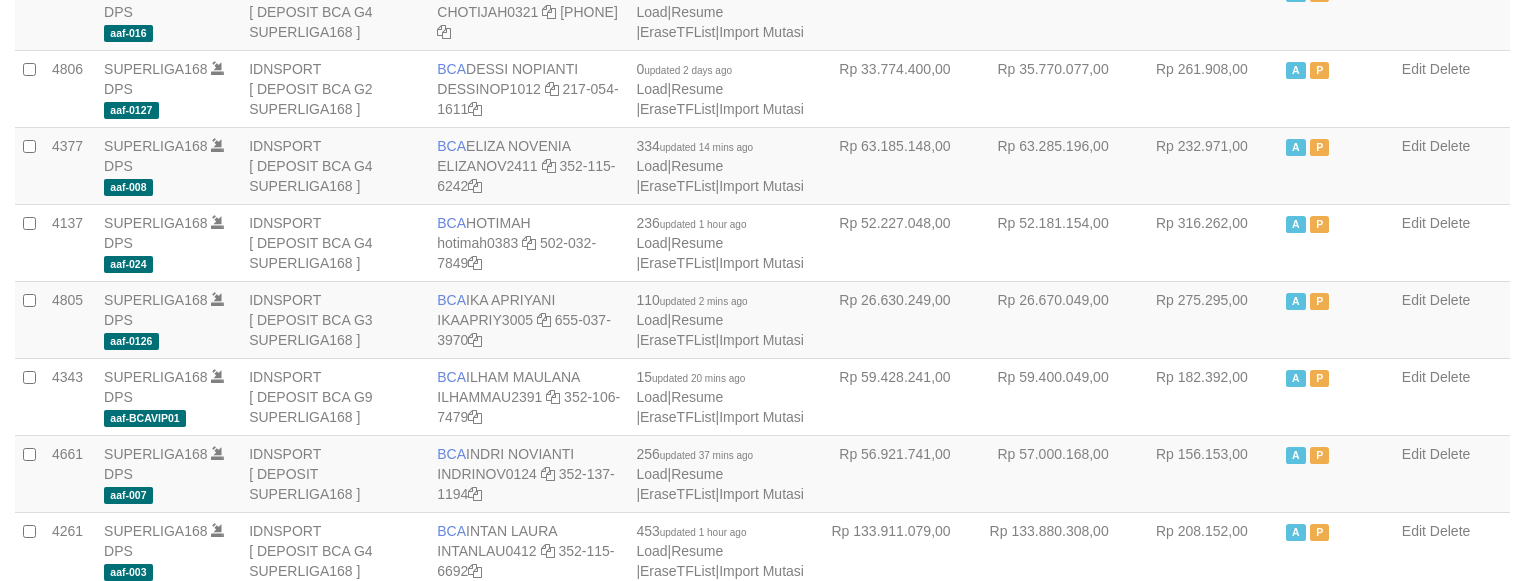 scroll, scrollTop: 627, scrollLeft: 0, axis: vertical 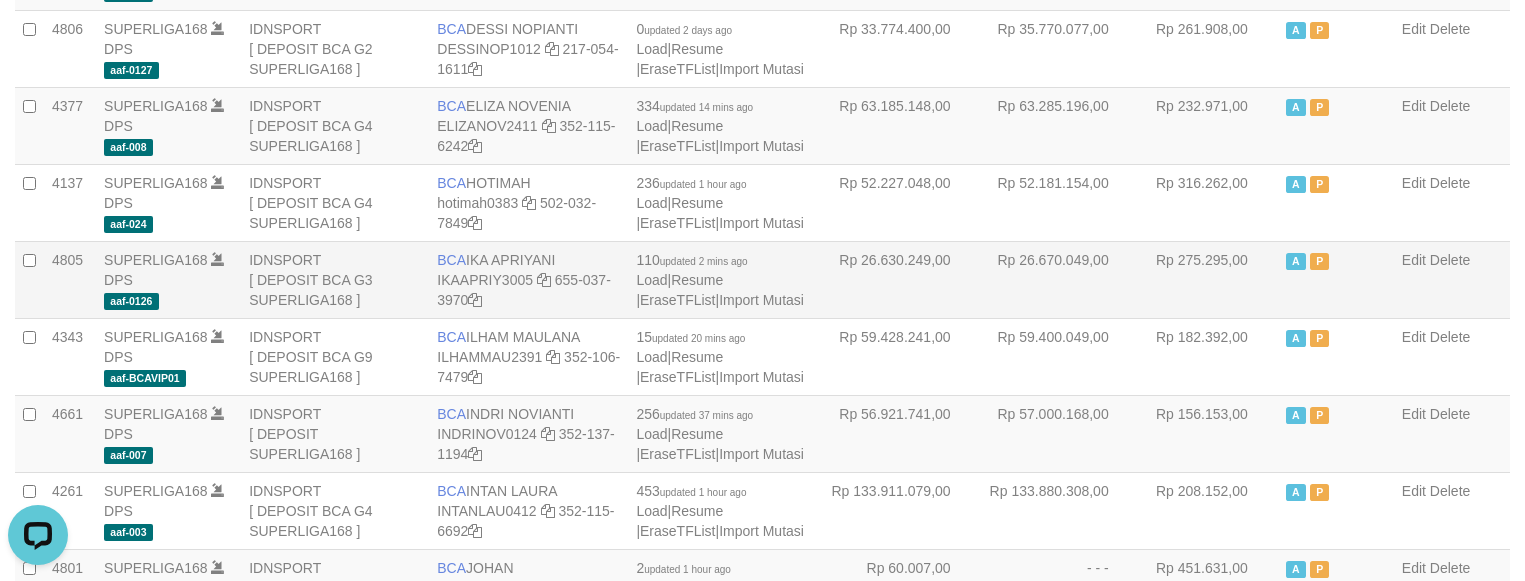 click on "Rp 275.295,00" at bounding box center [1208, 279] 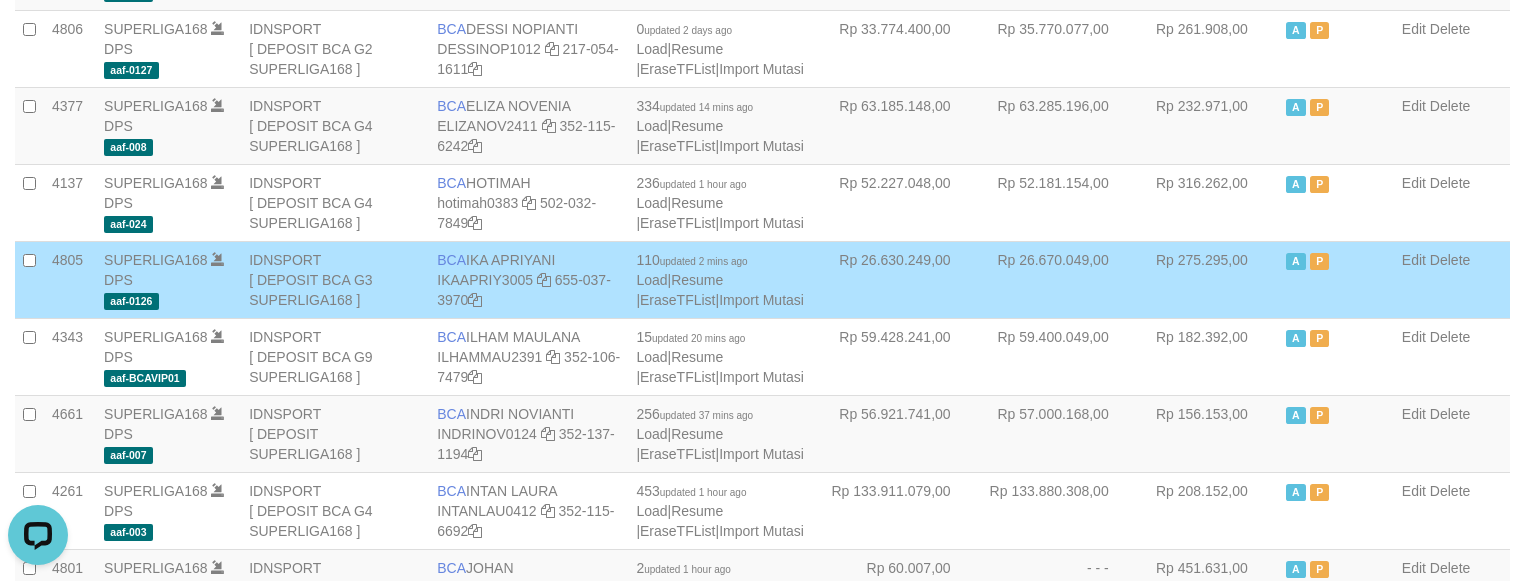 scroll, scrollTop: 1215, scrollLeft: 0, axis: vertical 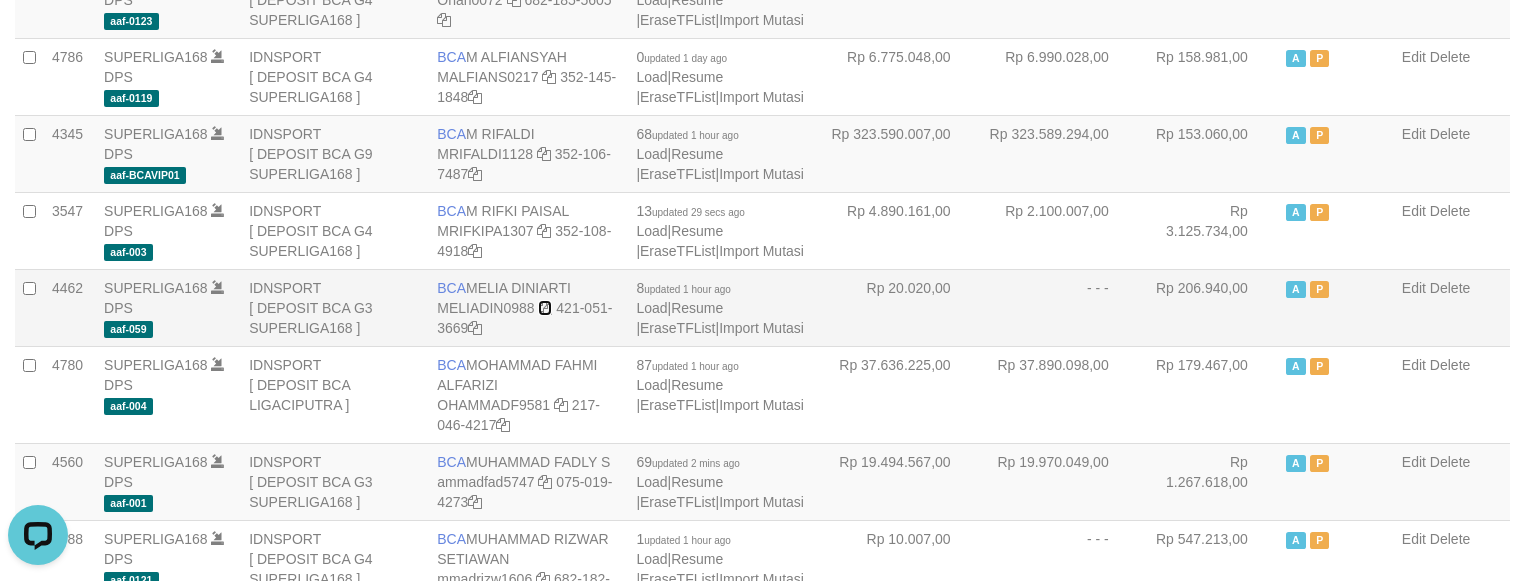 click at bounding box center (545, 308) 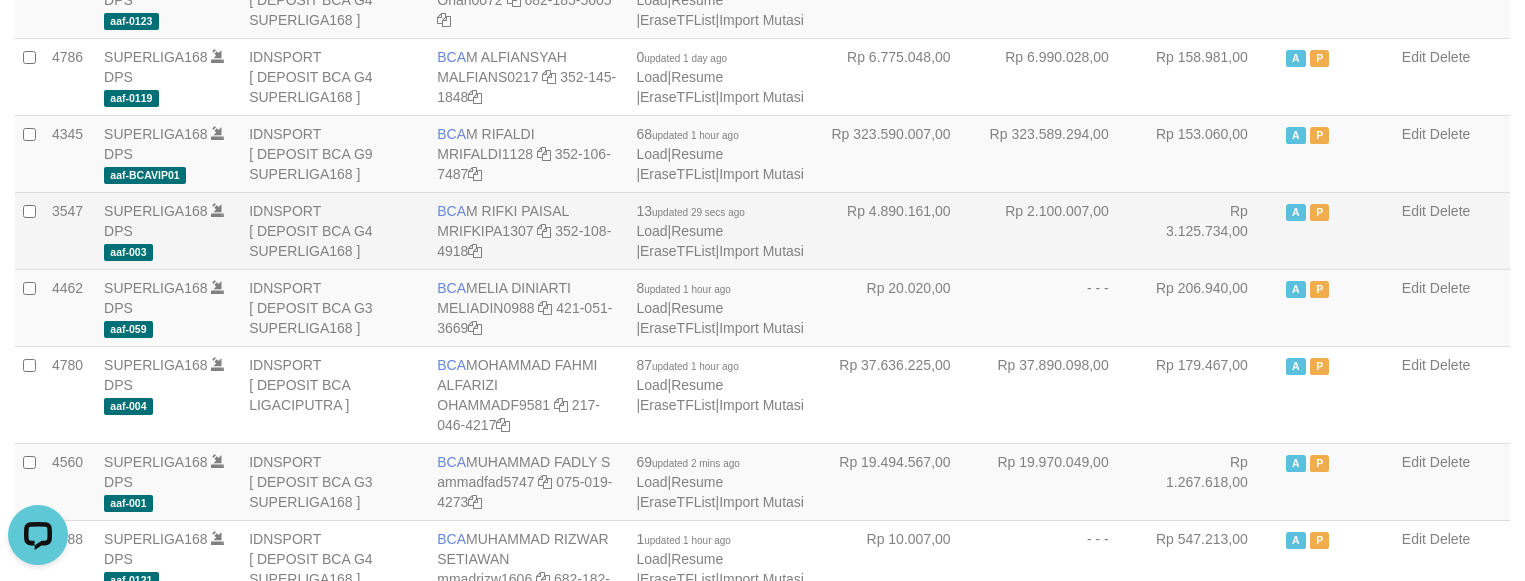 drag, startPoint x: 1358, startPoint y: 258, endPoint x: 1343, endPoint y: 258, distance: 15 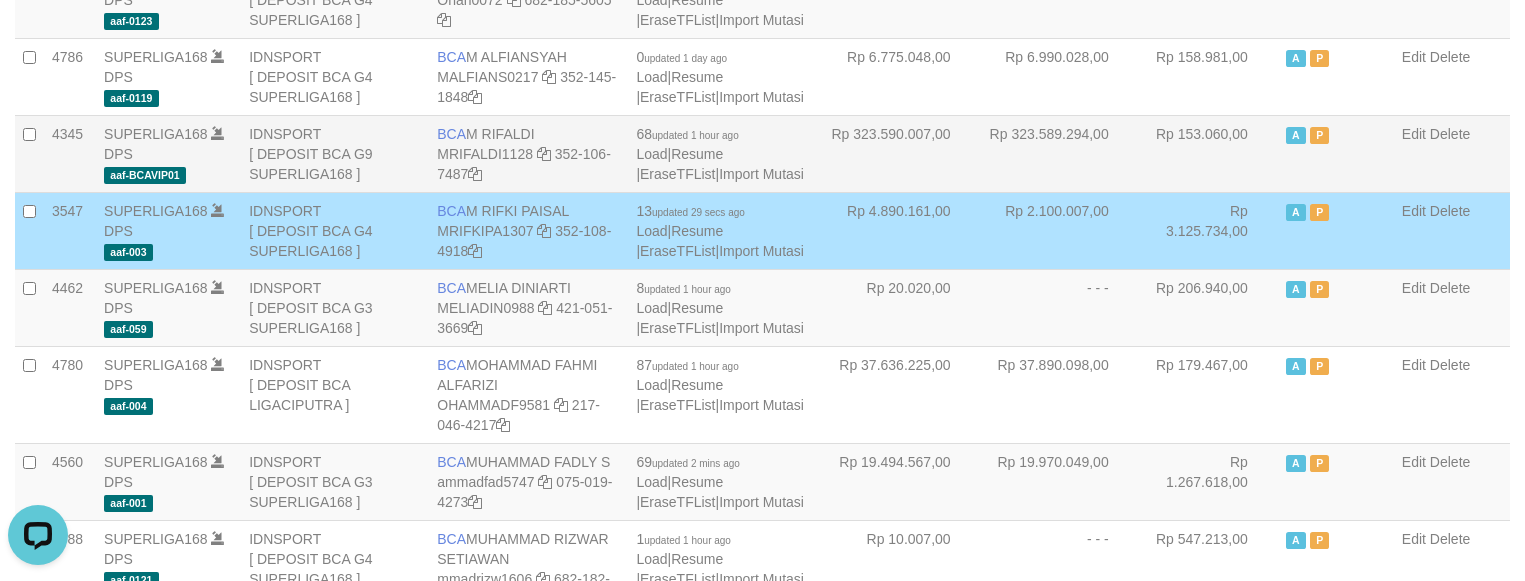 click on "Rp 153.060,00" at bounding box center [1208, 153] 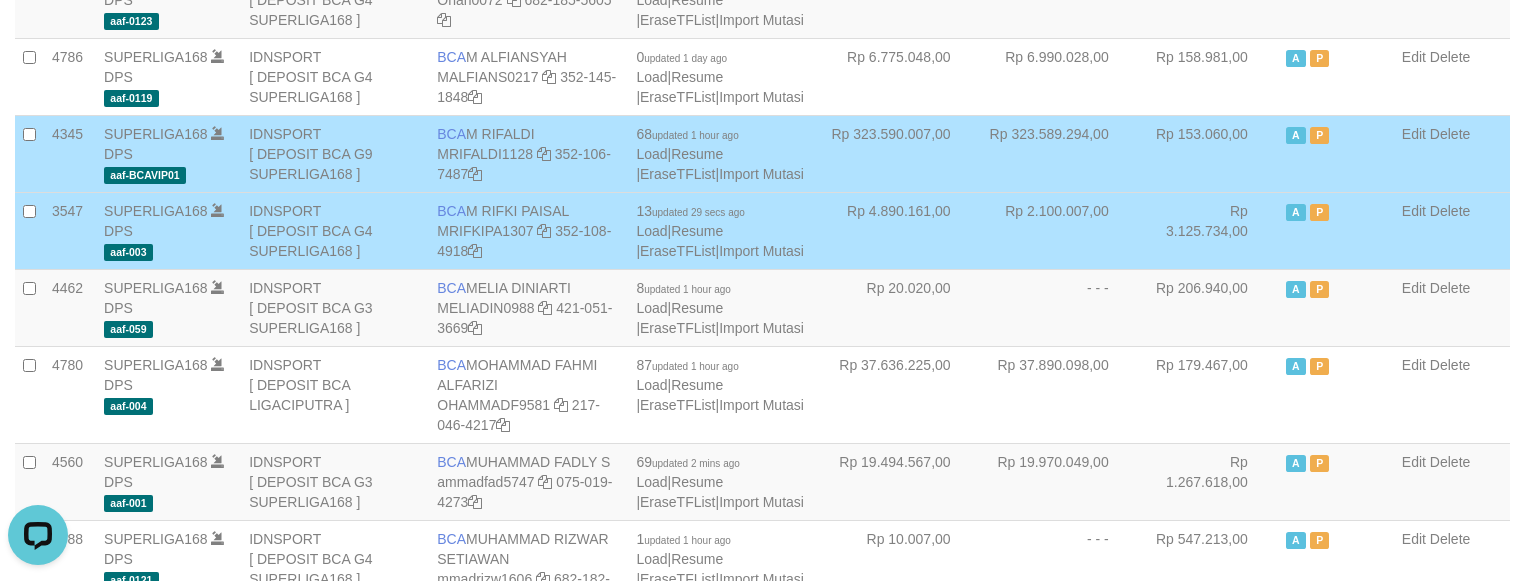 click on "Rp 153.060,00" at bounding box center (1208, 153) 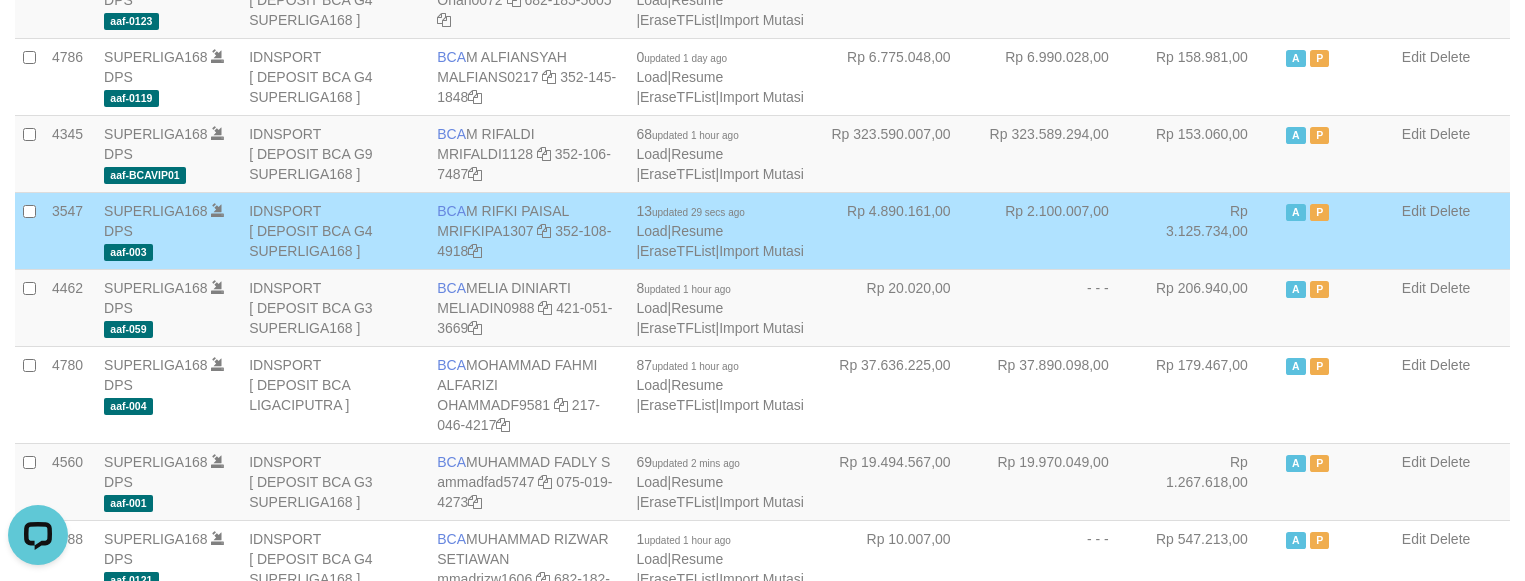 click on "Rp 3.125.734,00" at bounding box center [1208, 230] 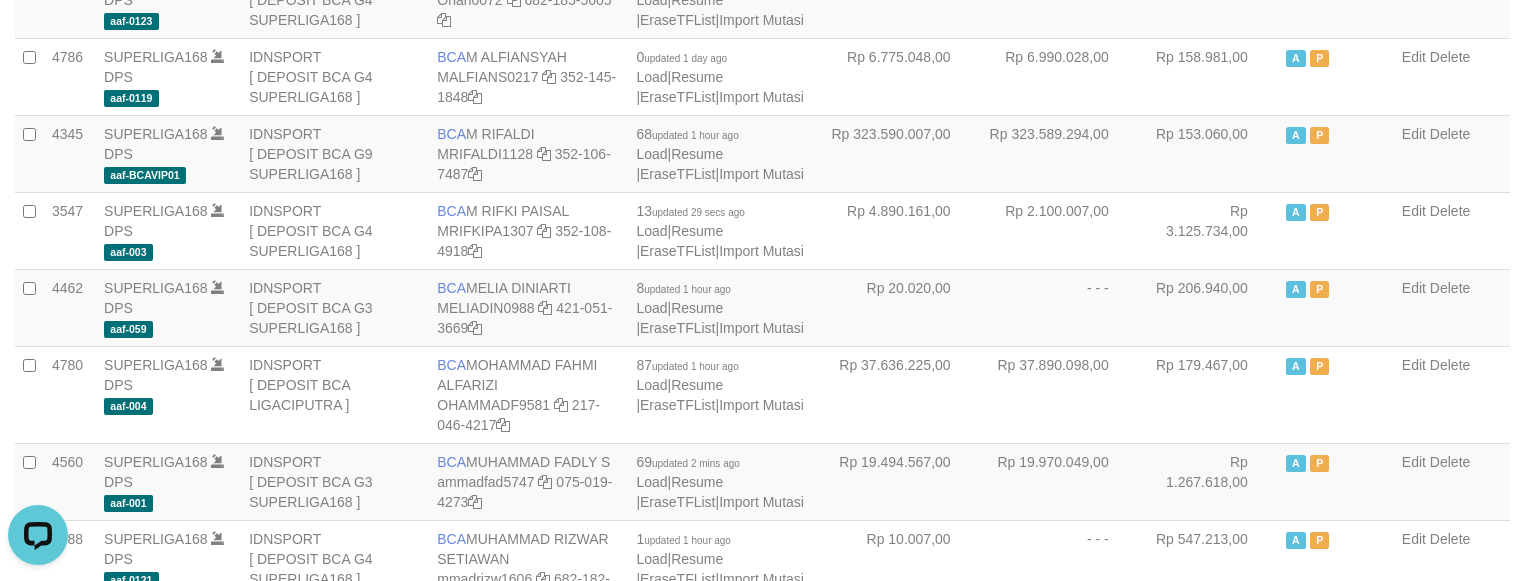 scroll, scrollTop: 0, scrollLeft: 0, axis: both 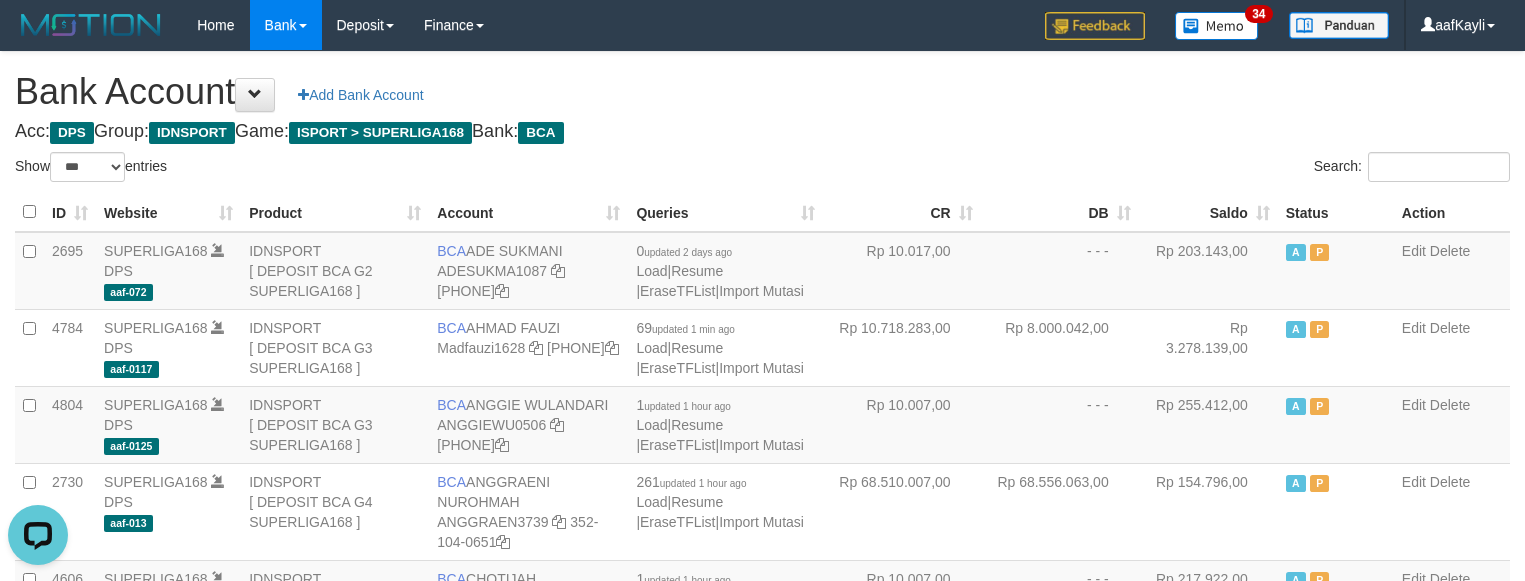click on "Saldo" at bounding box center (1208, 212) 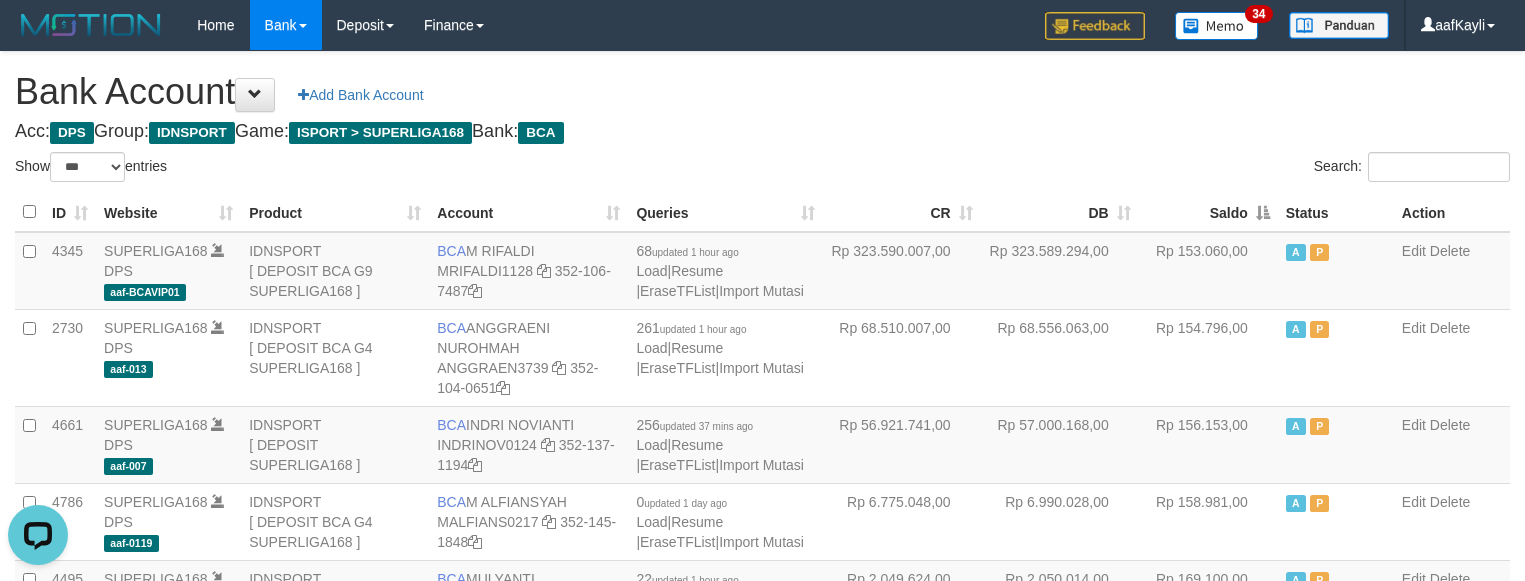 click on "Saldo" at bounding box center (1208, 212) 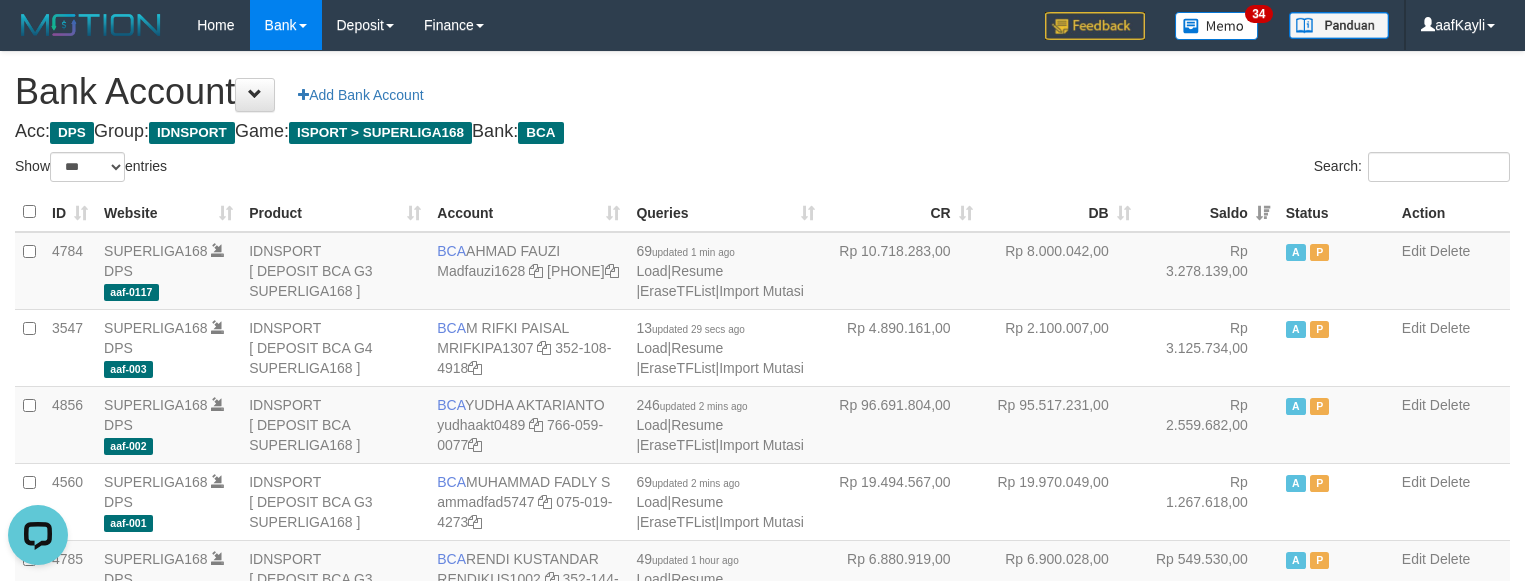 click on "**********" at bounding box center (762, 1428) 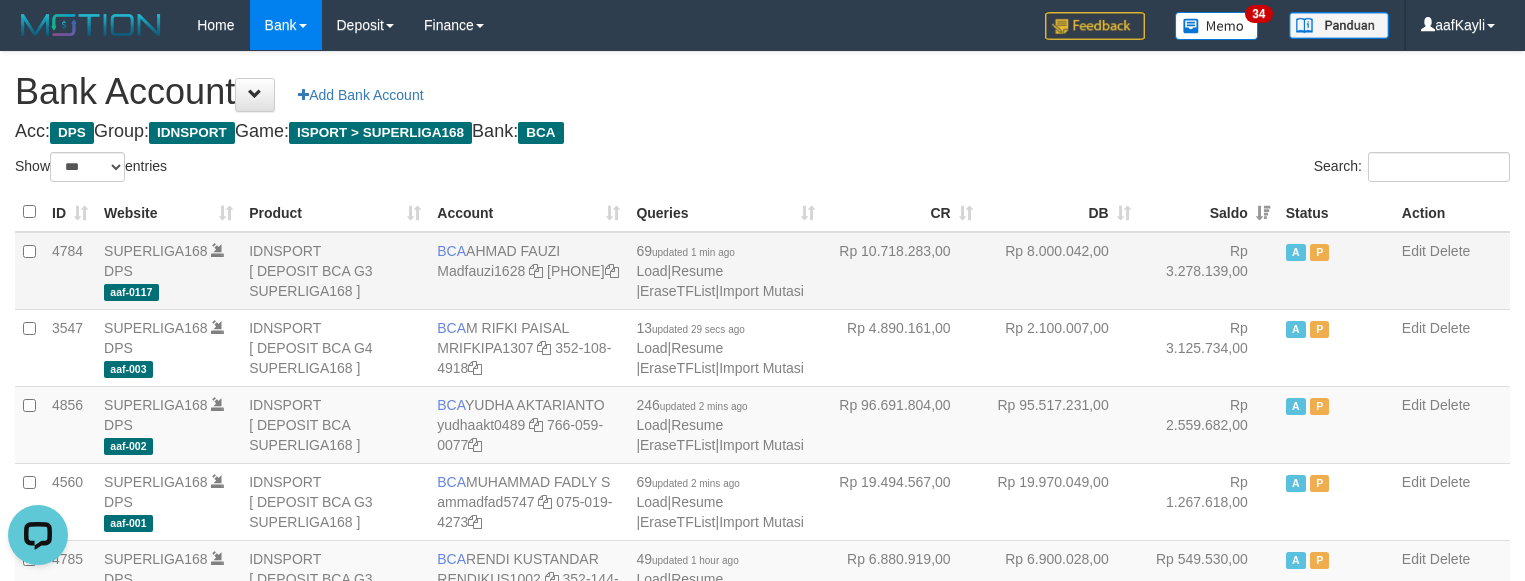 click on "Rp 3.278.139,00" at bounding box center [1208, 271] 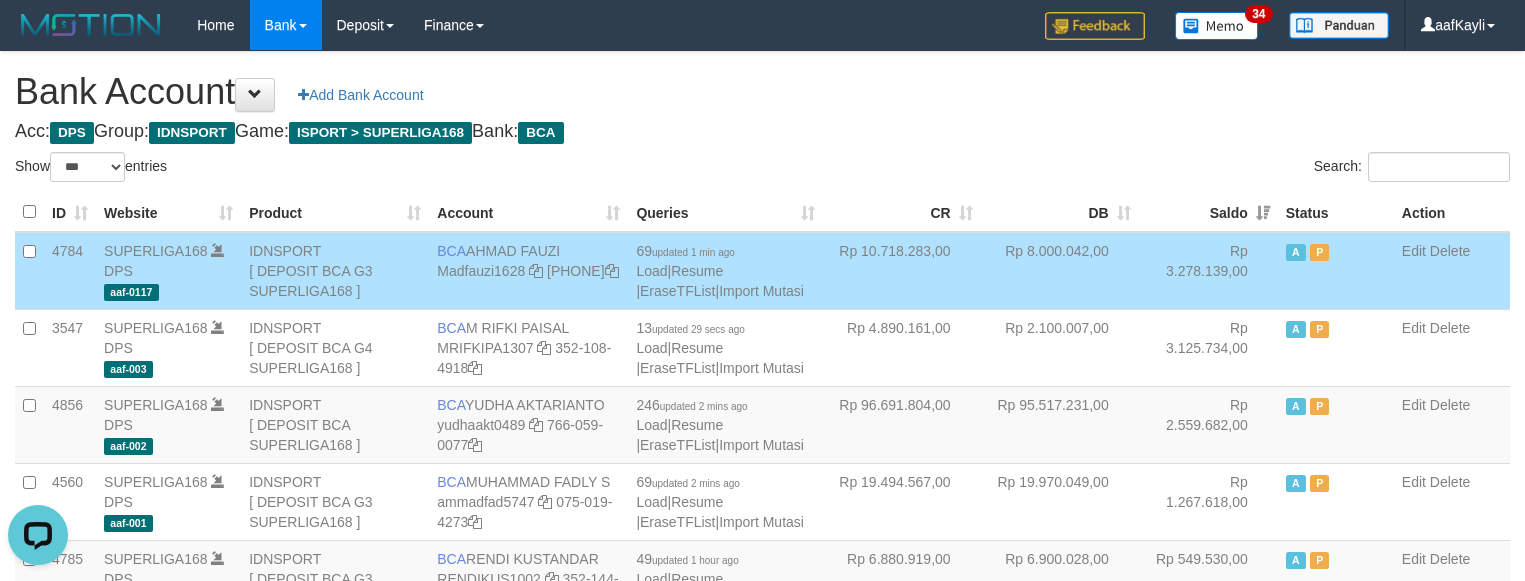 scroll, scrollTop: 1621, scrollLeft: 0, axis: vertical 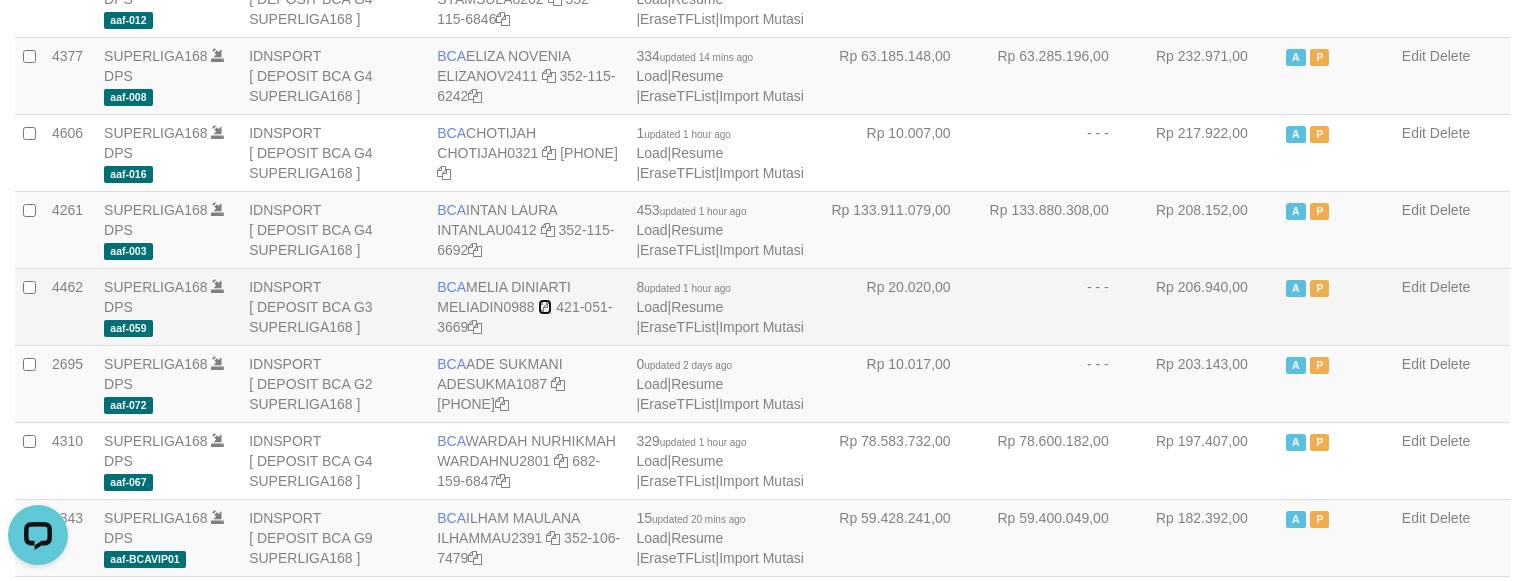 click at bounding box center [545, 307] 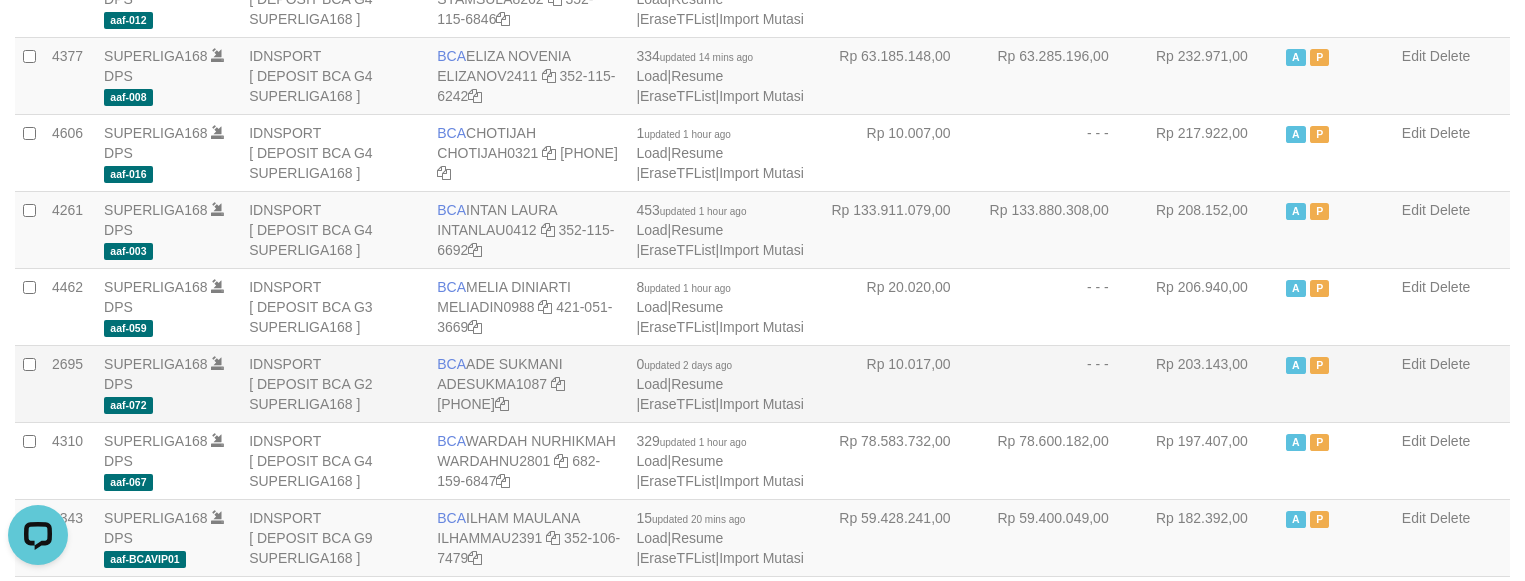drag, startPoint x: 1157, startPoint y: 397, endPoint x: 863, endPoint y: 300, distance: 309.58844 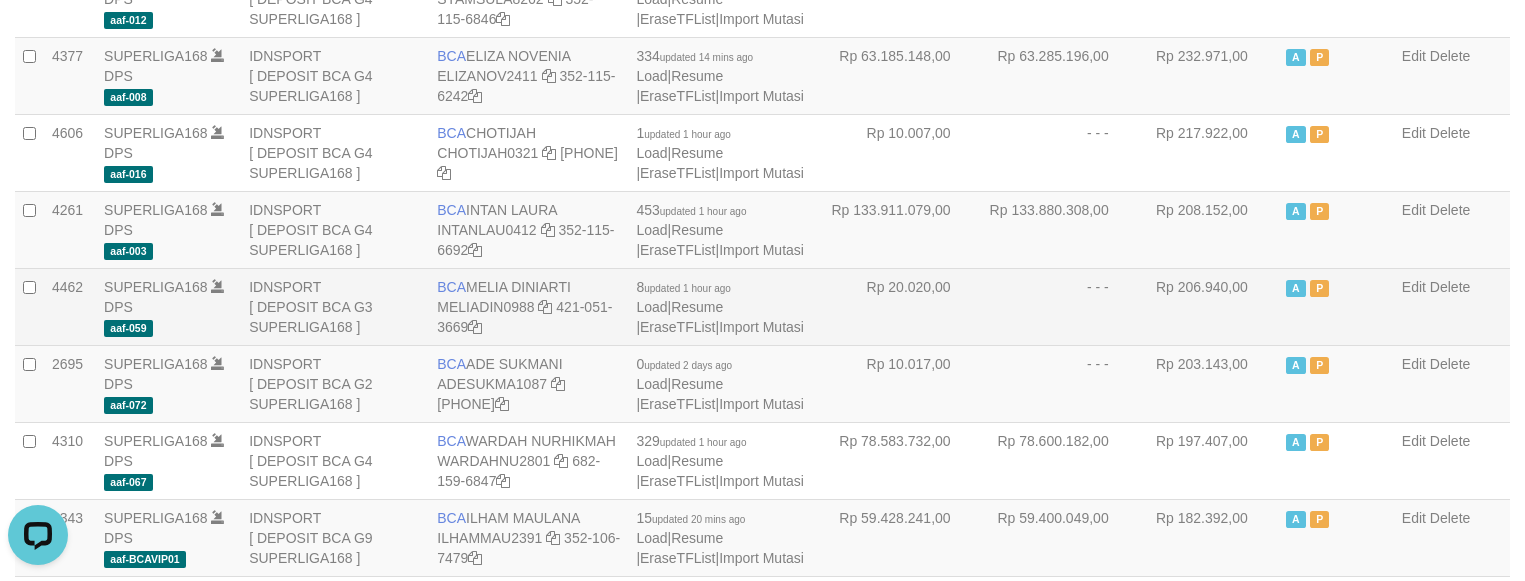 click on "Rp 203.143,00" at bounding box center (1208, 383) 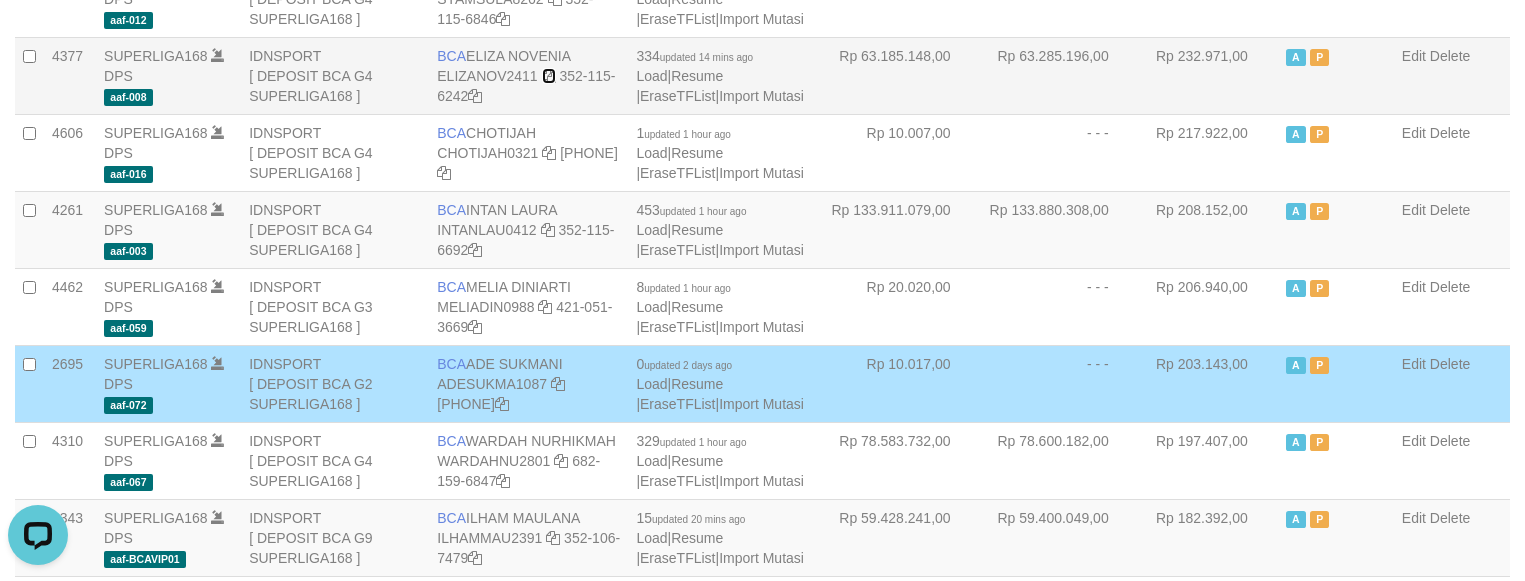 click at bounding box center [549, 76] 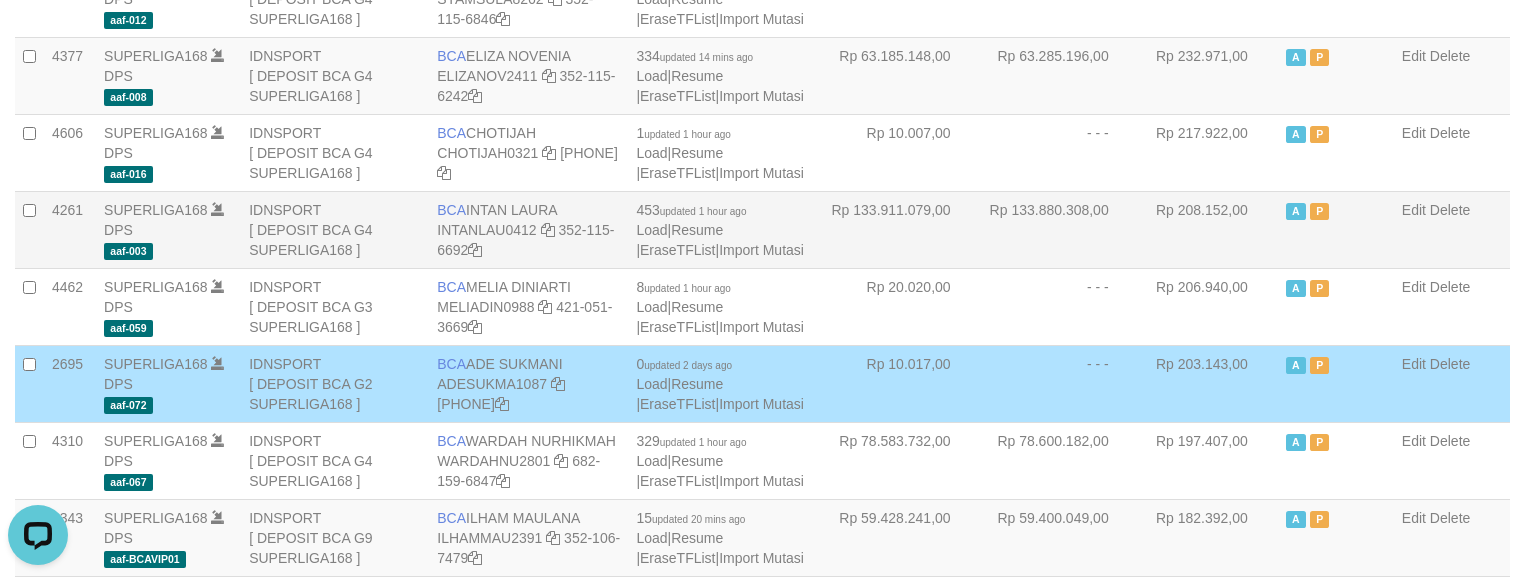 drag, startPoint x: 955, startPoint y: 308, endPoint x: 885, endPoint y: 233, distance: 102.59142 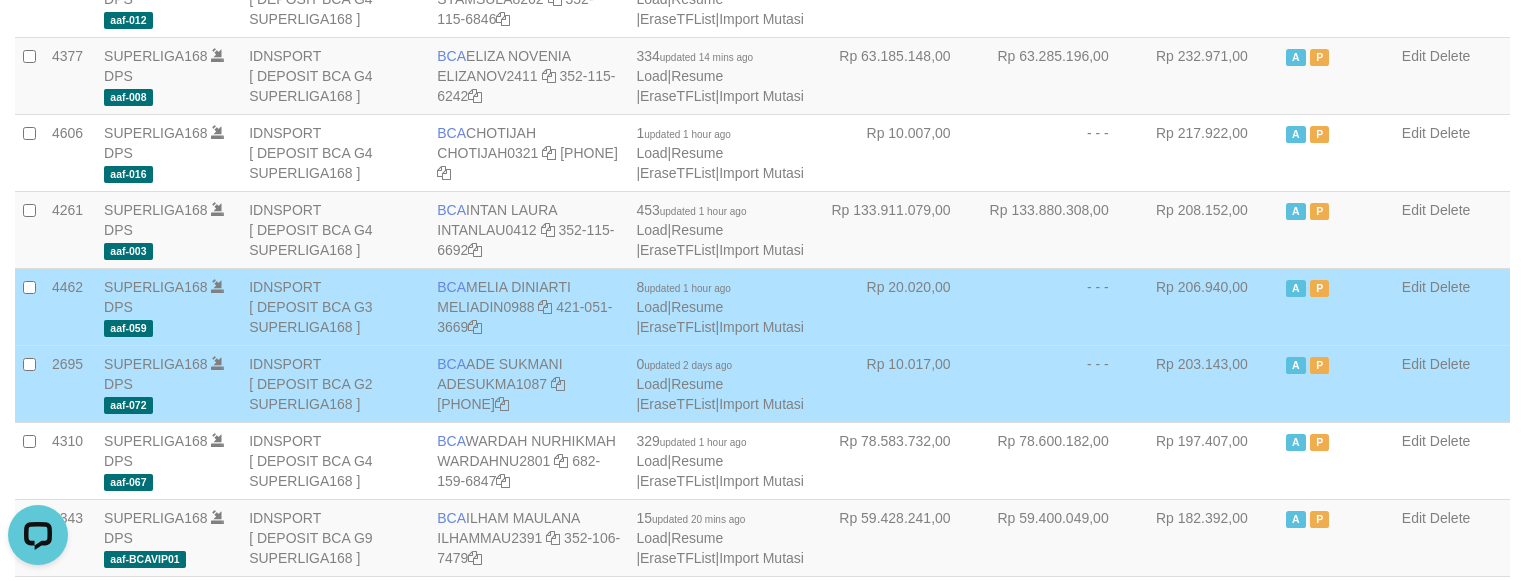 click on "A
P" at bounding box center (1336, 306) 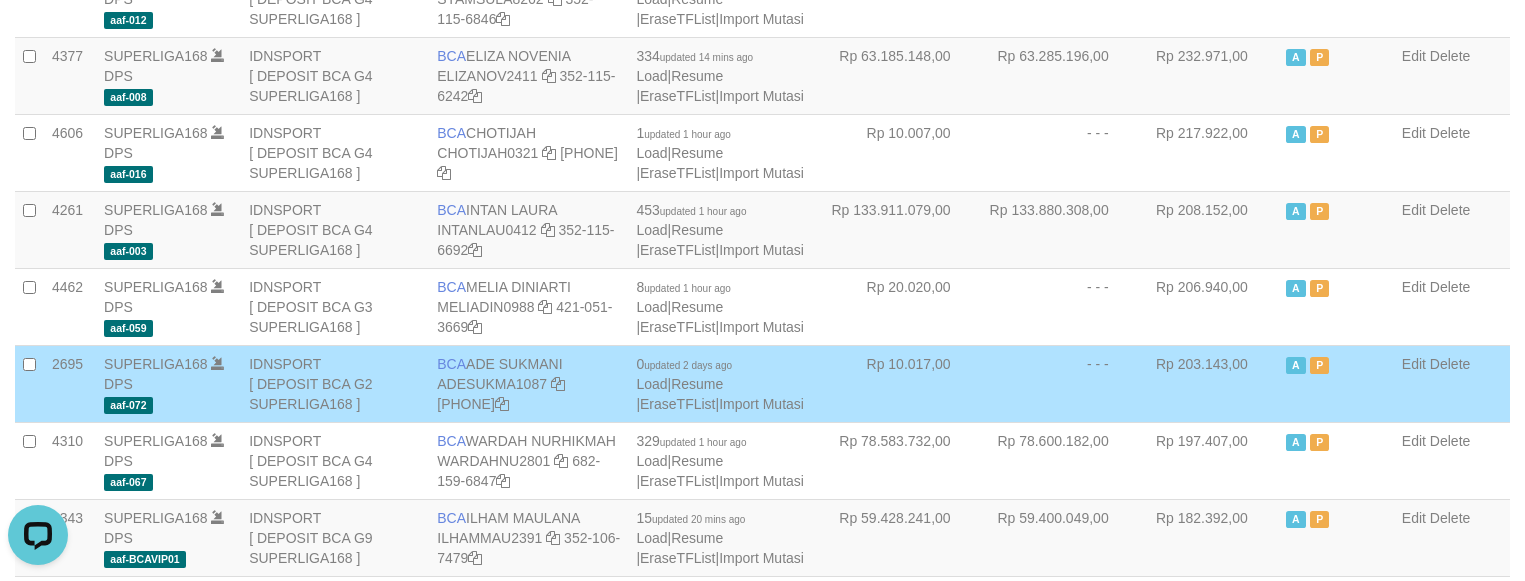 scroll, scrollTop: 597, scrollLeft: 0, axis: vertical 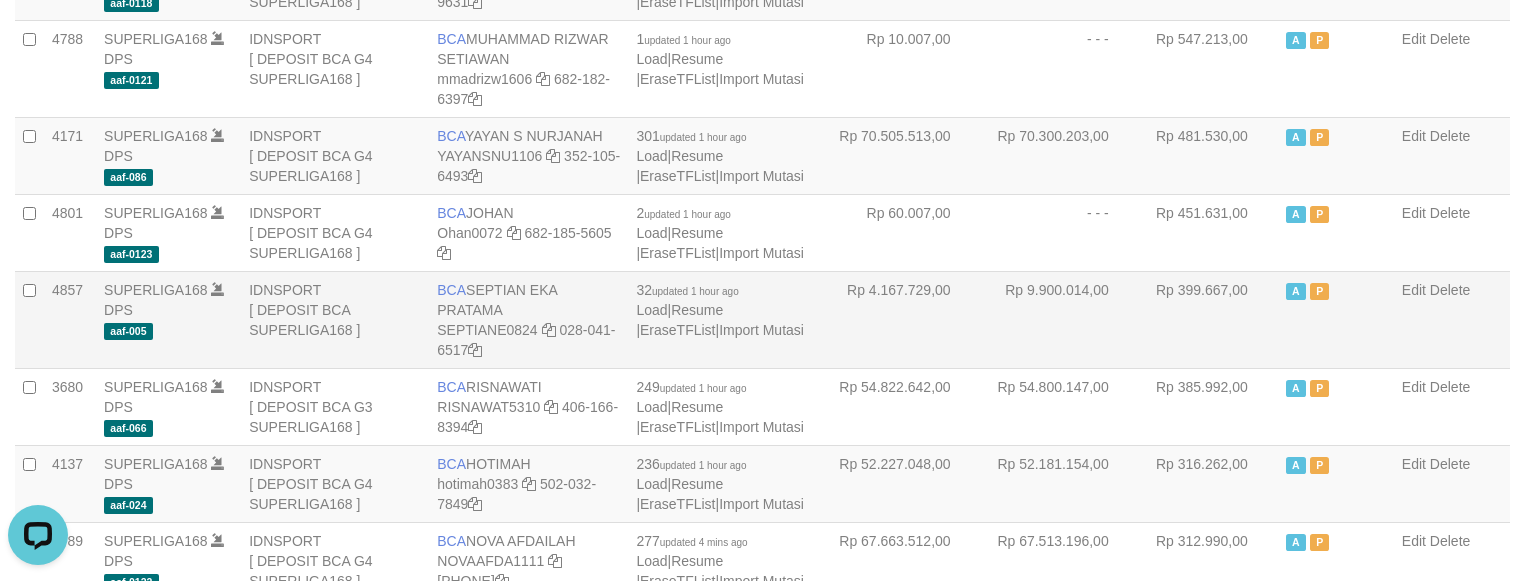 click on "Rp 9.900.014,00" at bounding box center (1060, 319) 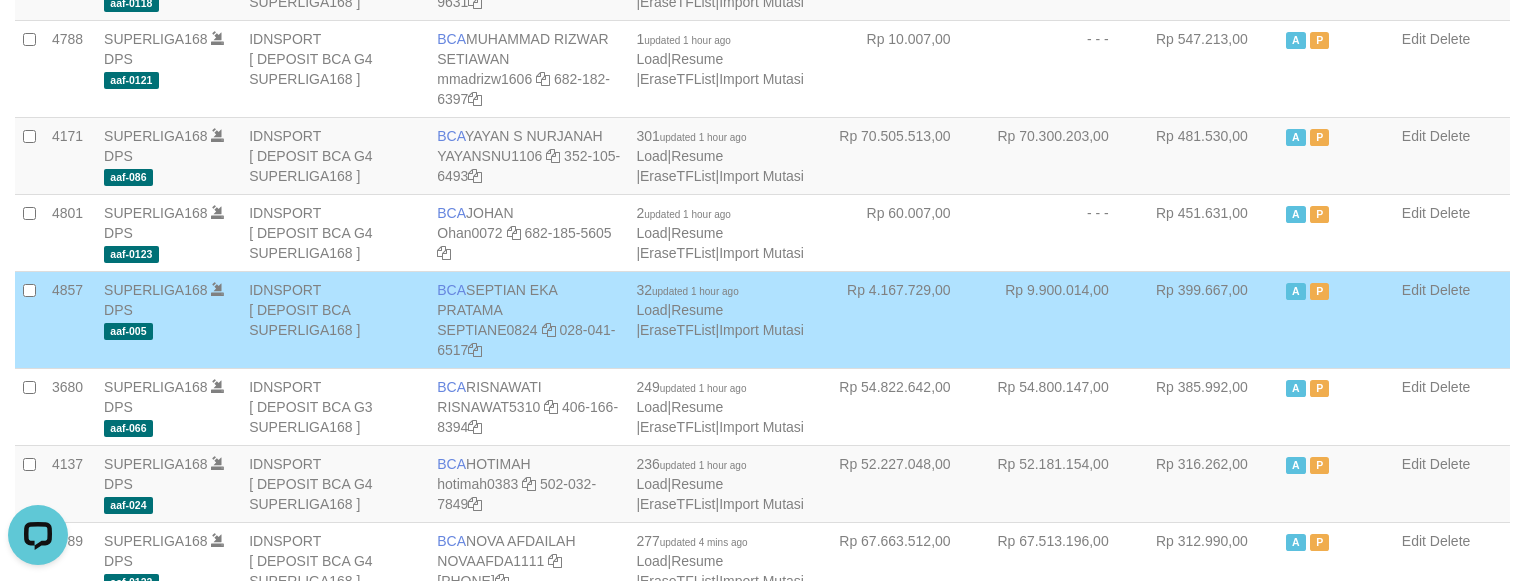 click on "Rp 9.900.014,00" at bounding box center [1060, 319] 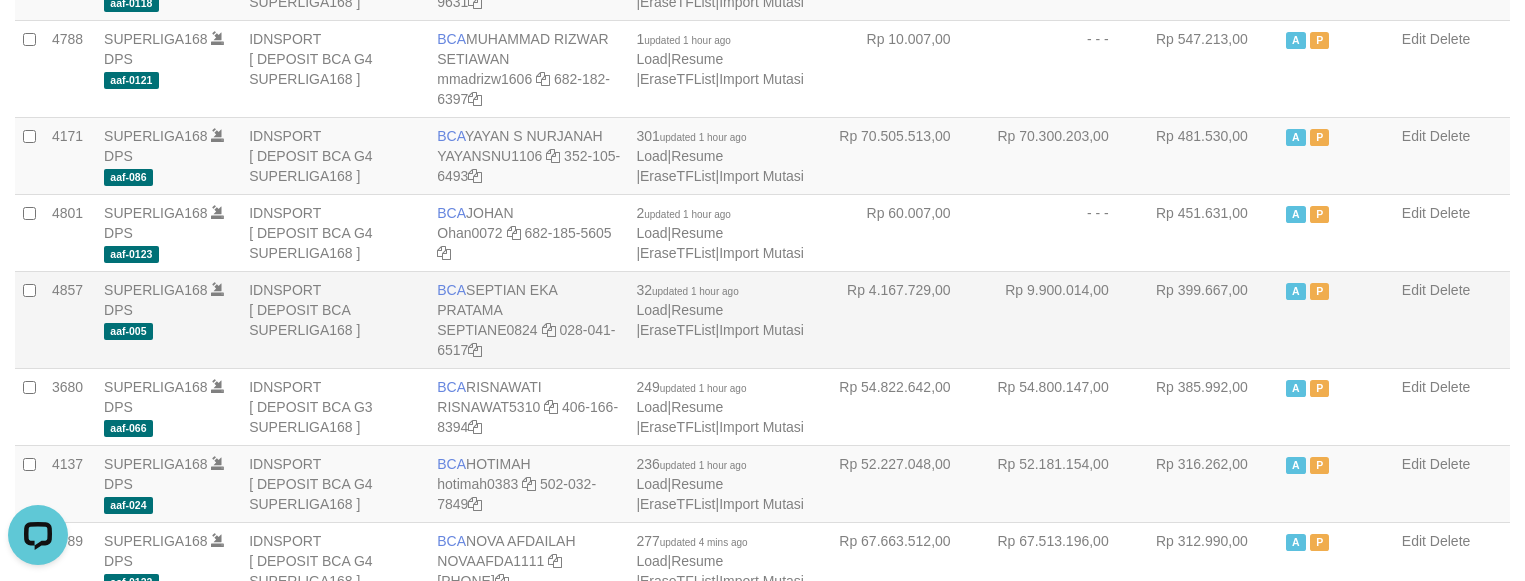 click on "Rp 9.900.014,00" at bounding box center (1060, 319) 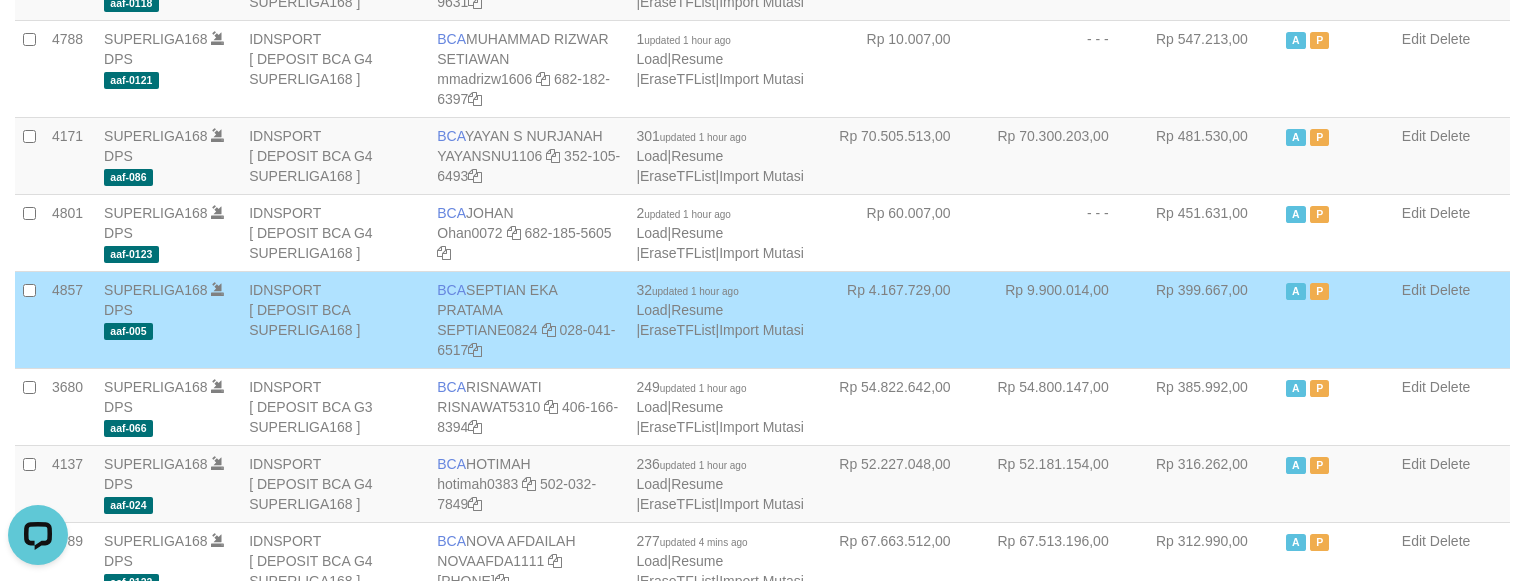 click on "Rp 9.900.014,00" at bounding box center [1060, 319] 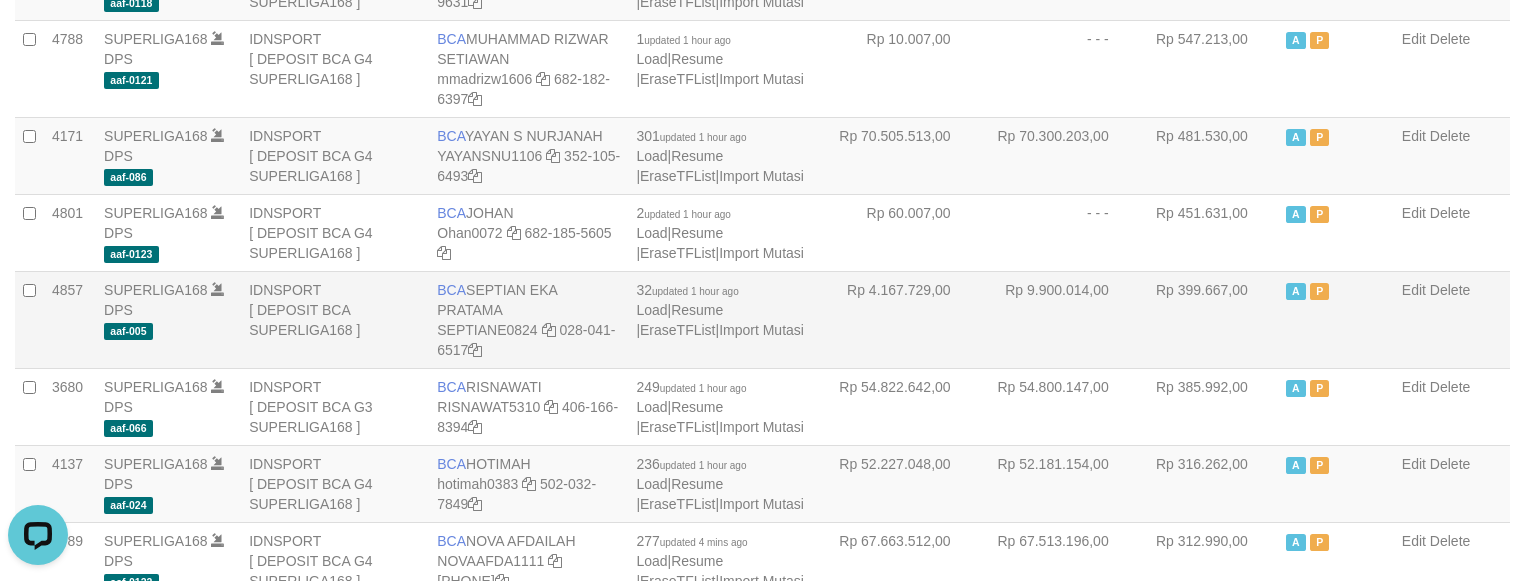 click on "Rp 9.900.014,00" at bounding box center [1060, 319] 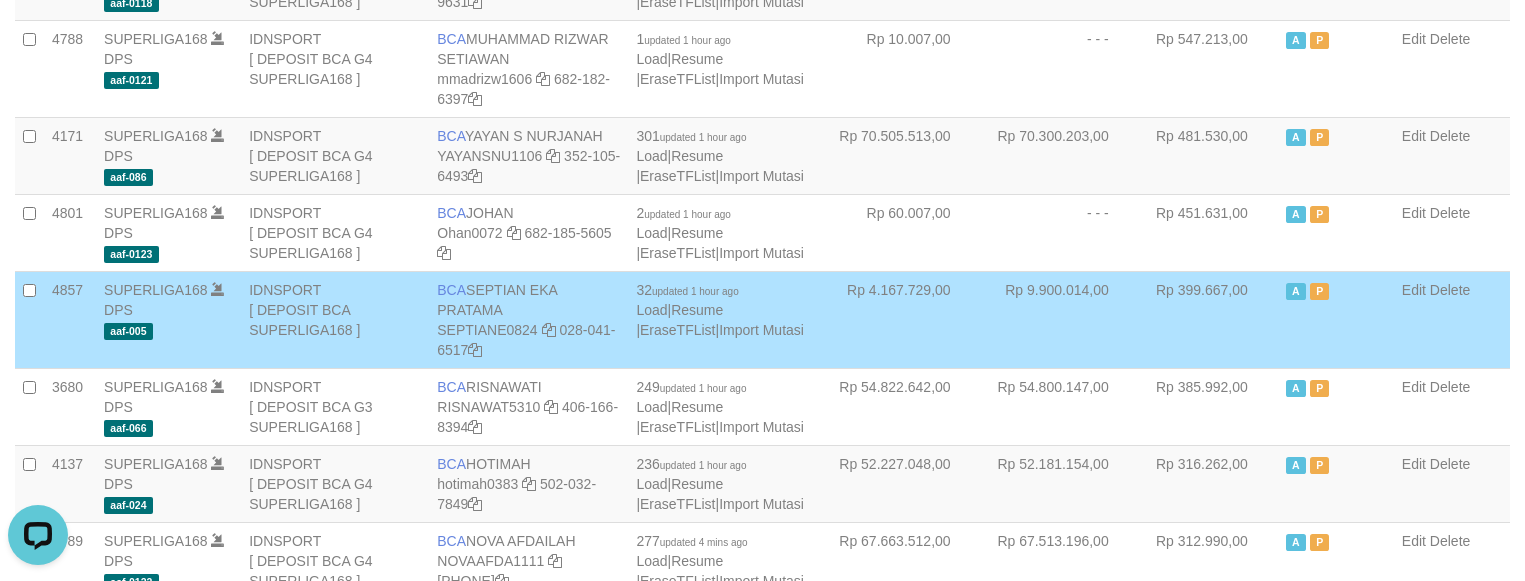 click on "Rp 9.900.014,00" at bounding box center (1060, 319) 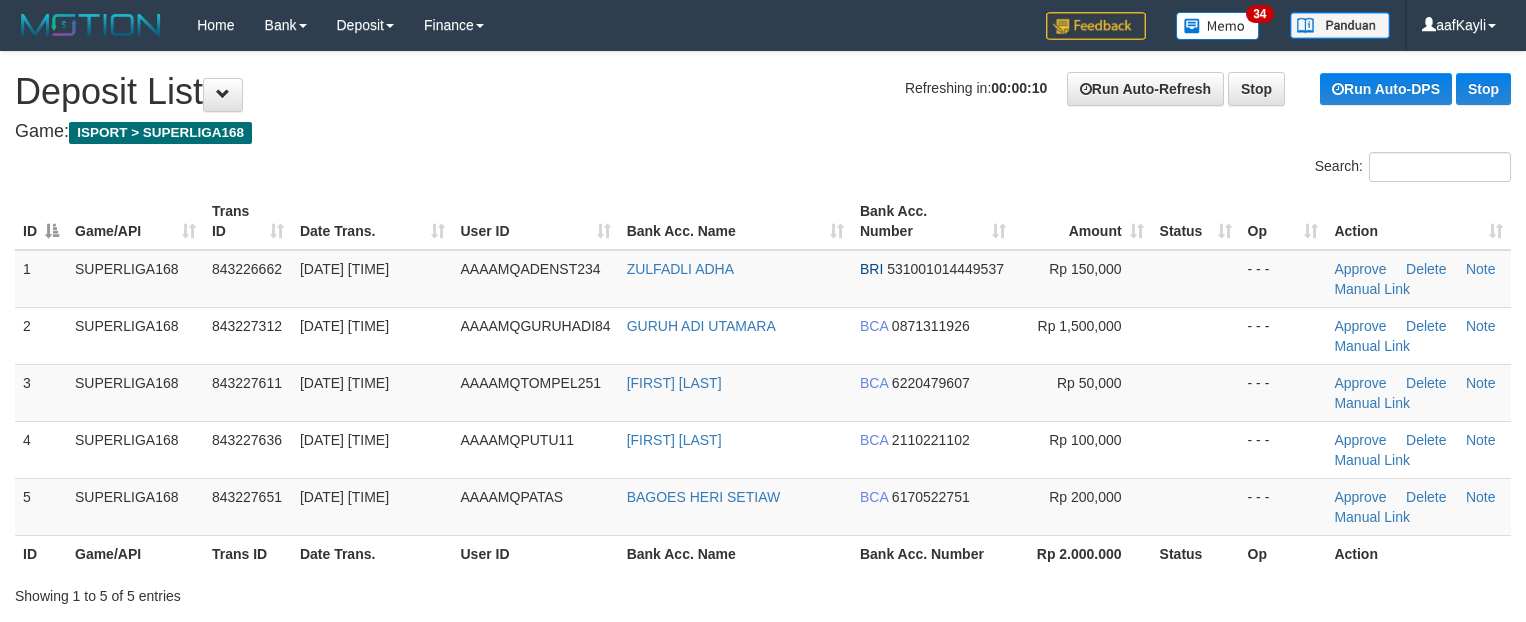 scroll, scrollTop: 0, scrollLeft: 0, axis: both 